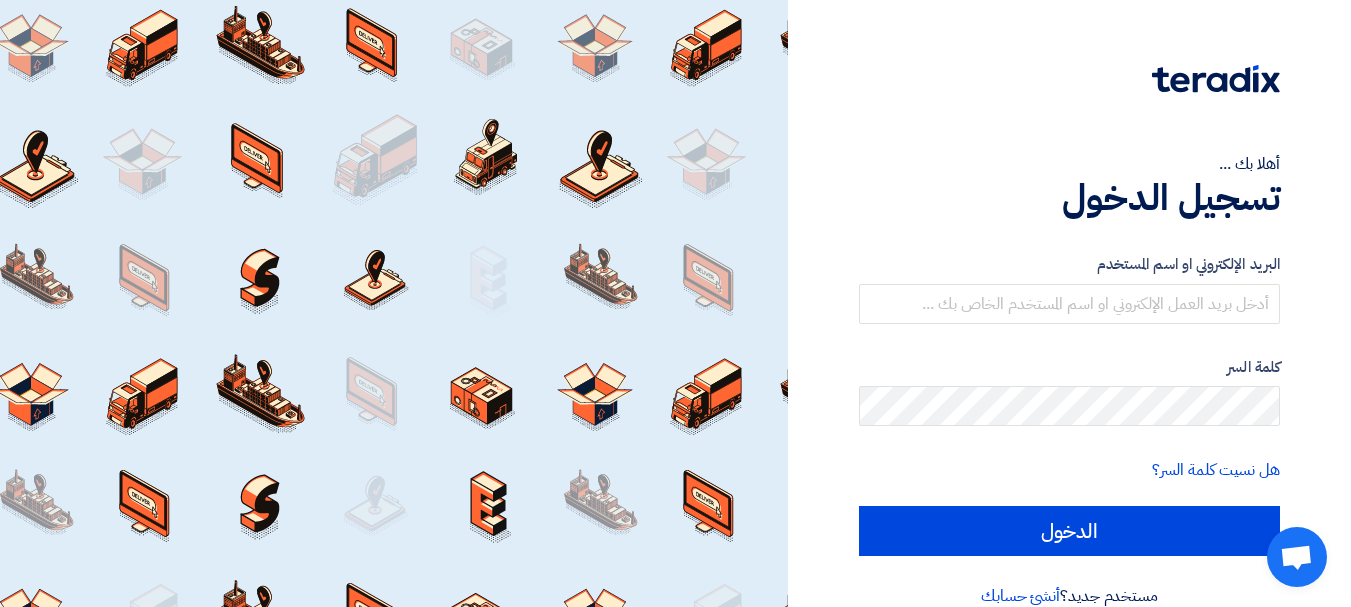scroll, scrollTop: 0, scrollLeft: 0, axis: both 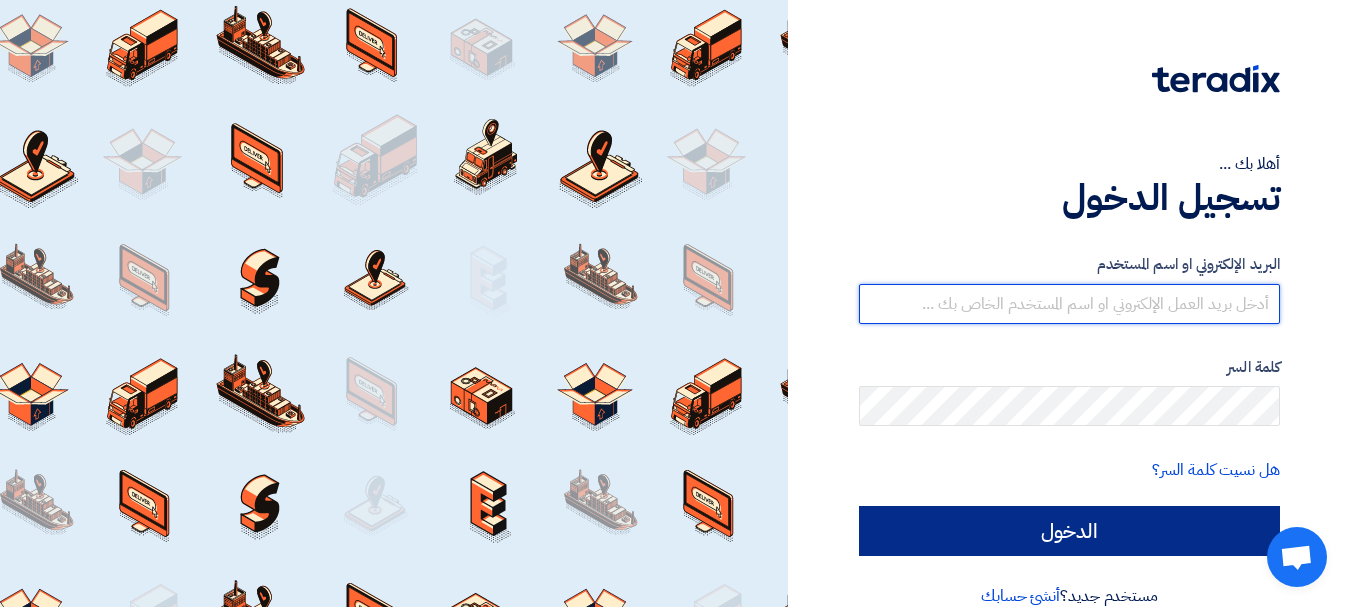 type on "Falcon.engineering@example.com" 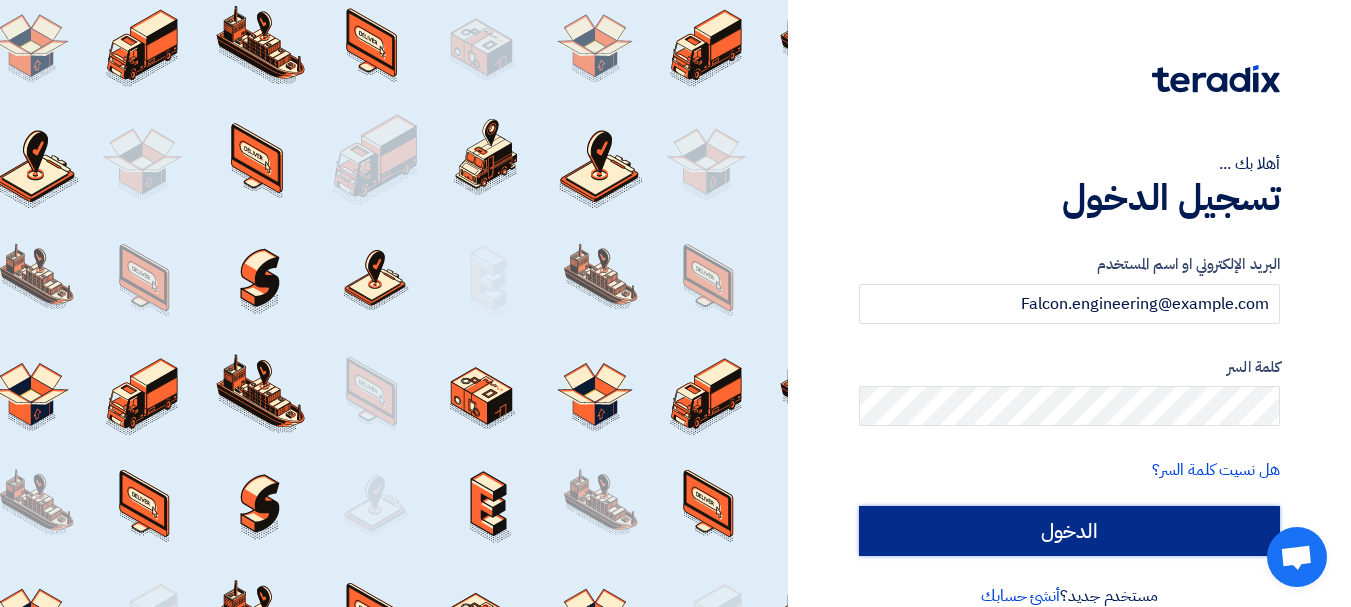 click on "الدخول" 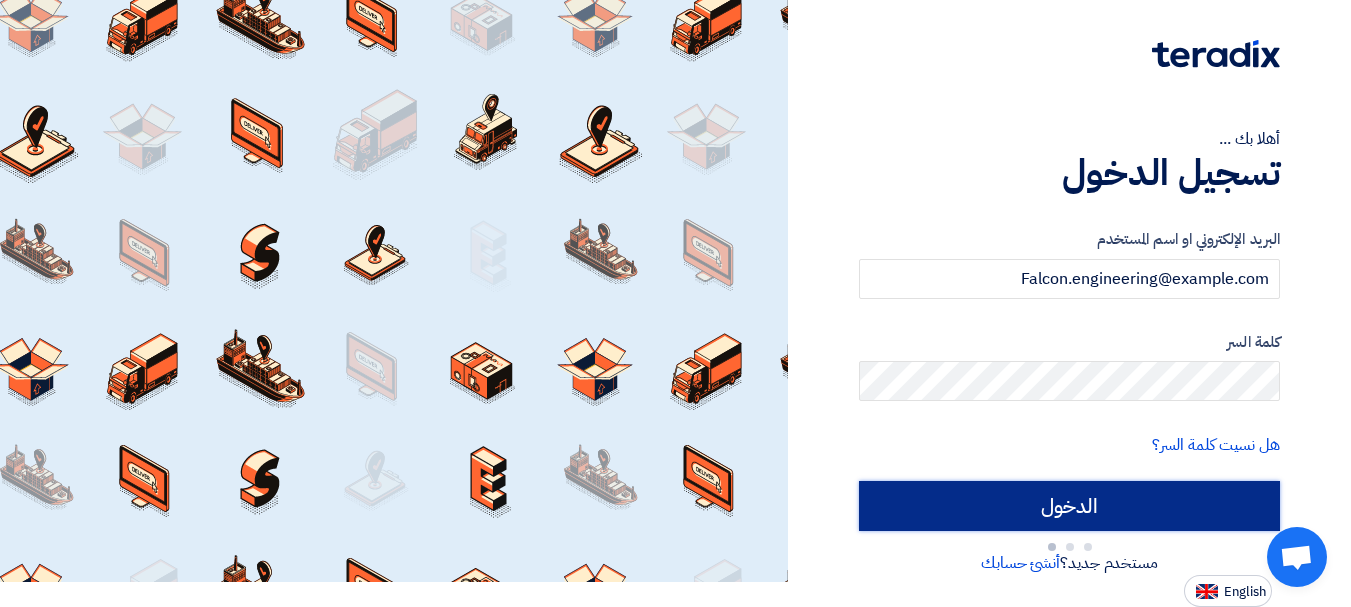 type on "Sign in" 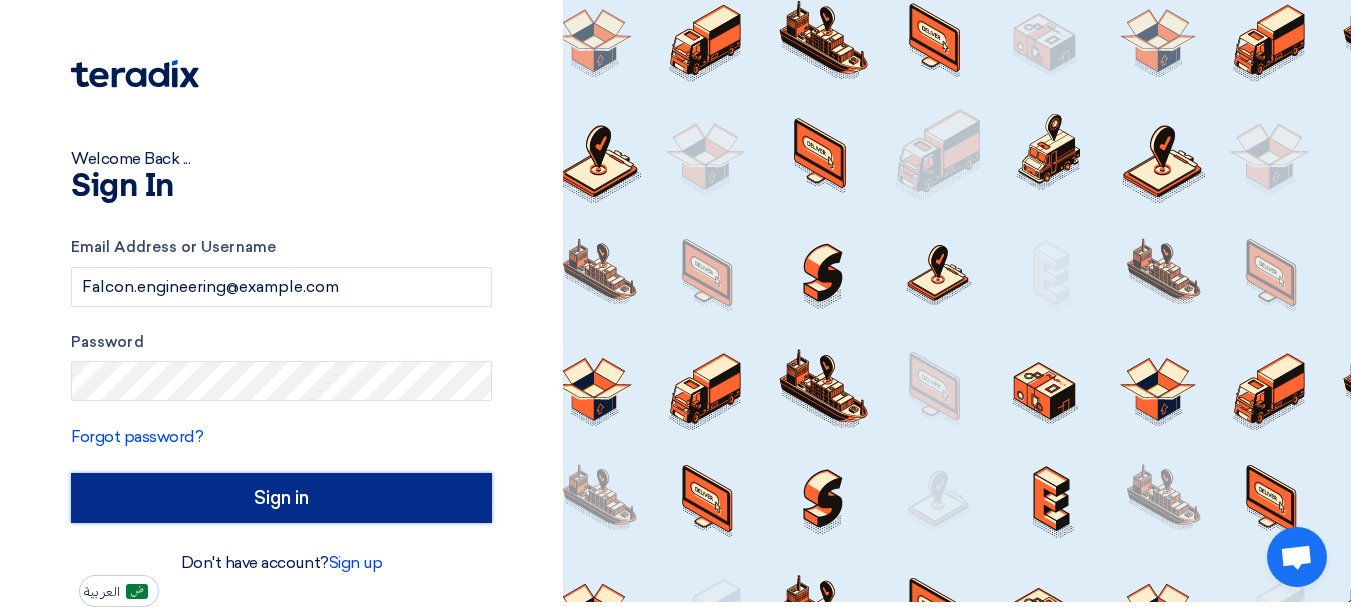 scroll, scrollTop: 5, scrollLeft: 0, axis: vertical 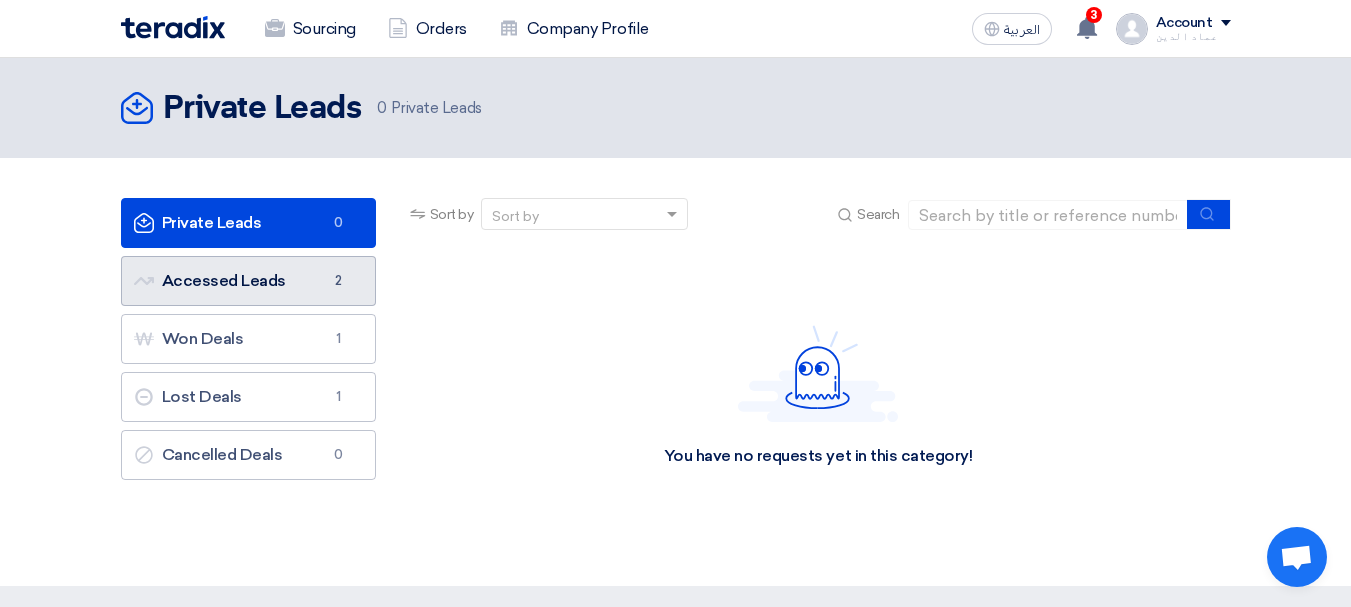 click on "Accessed Leads
Accessed Leads
2" 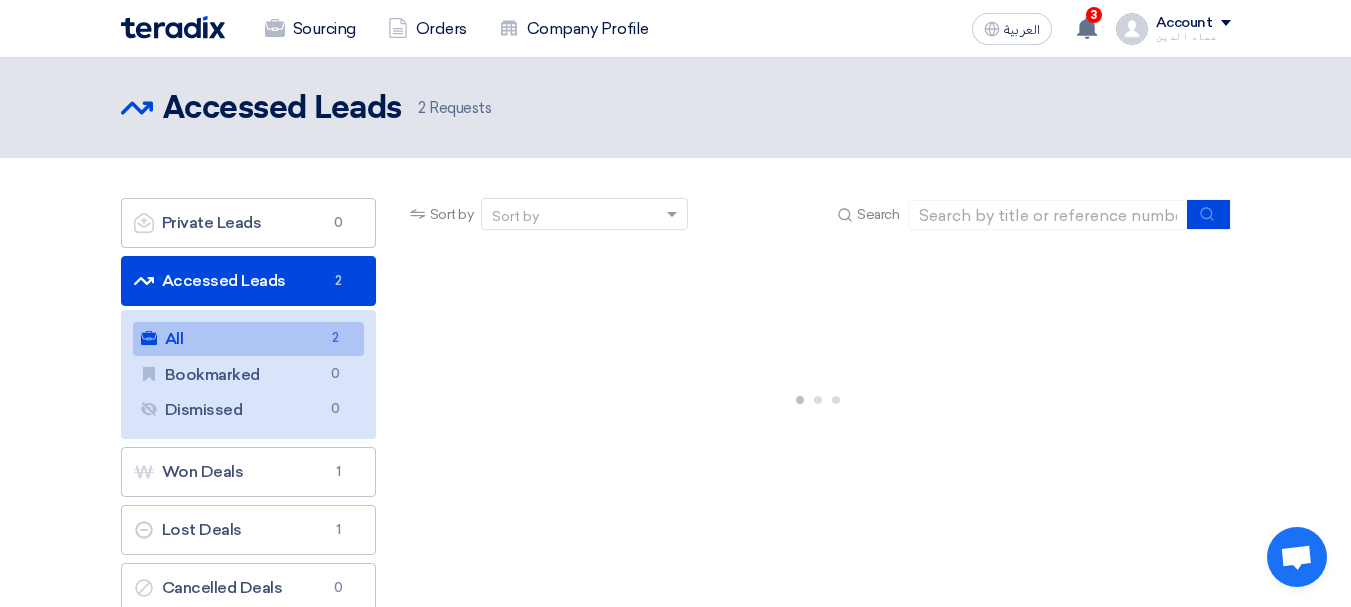 click on "All
All
2" 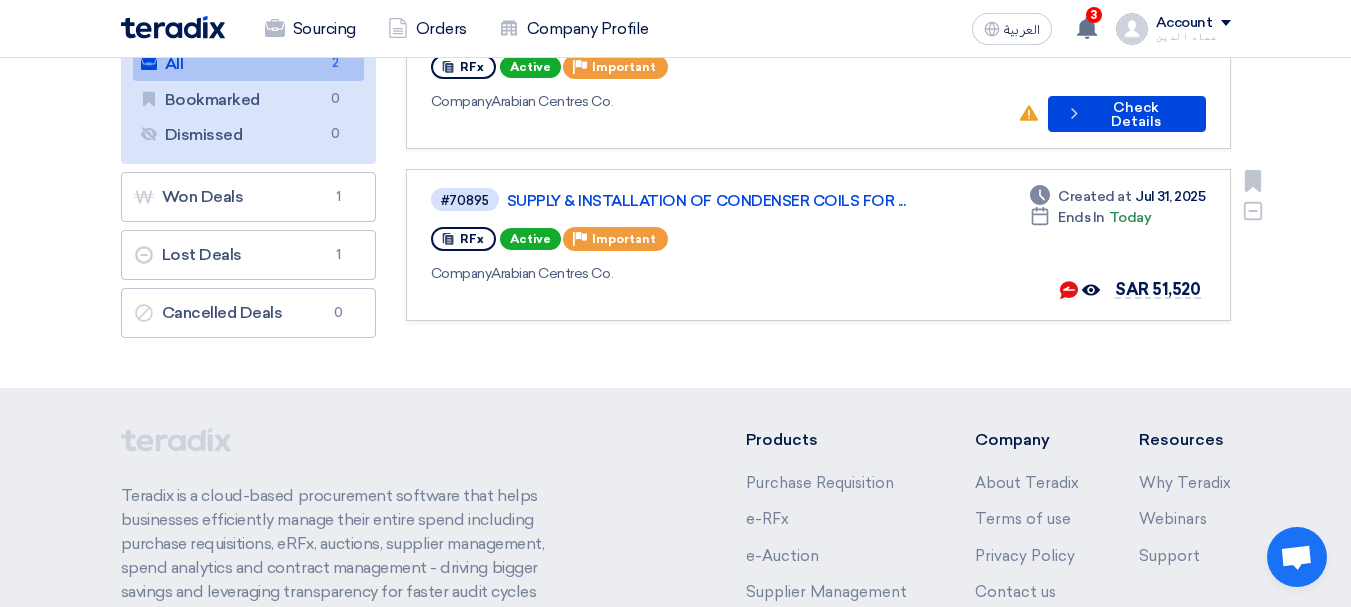 scroll, scrollTop: 300, scrollLeft: 0, axis: vertical 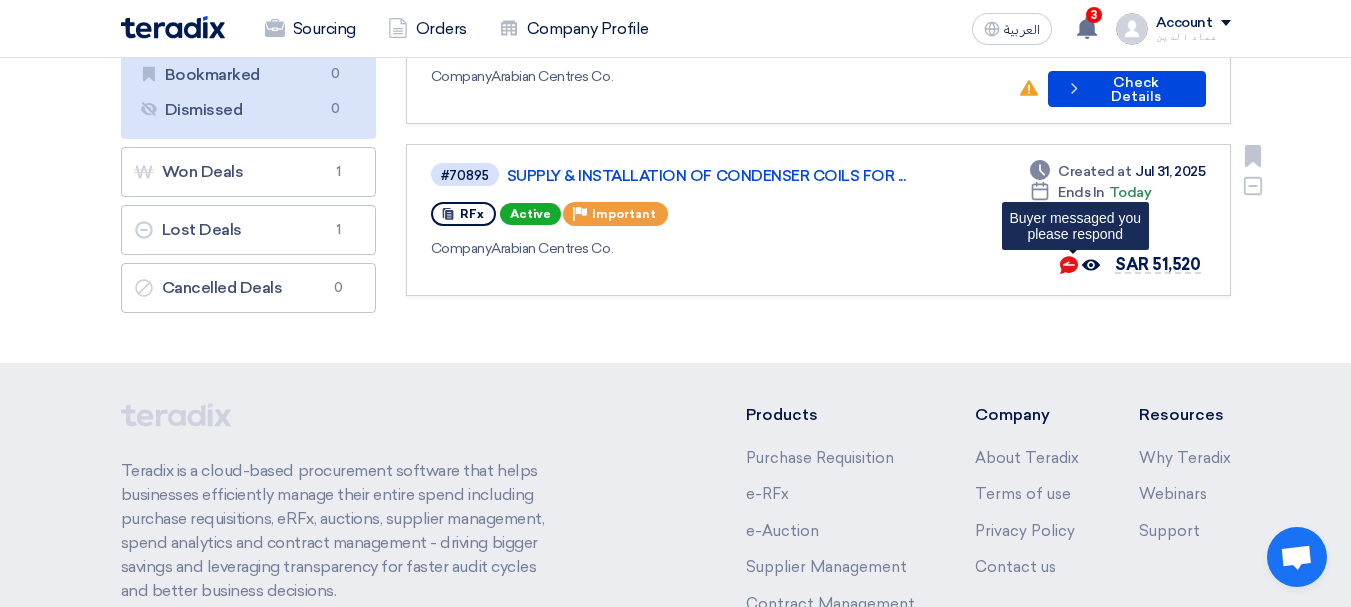click on "Buyer messaged you <br> please respond" 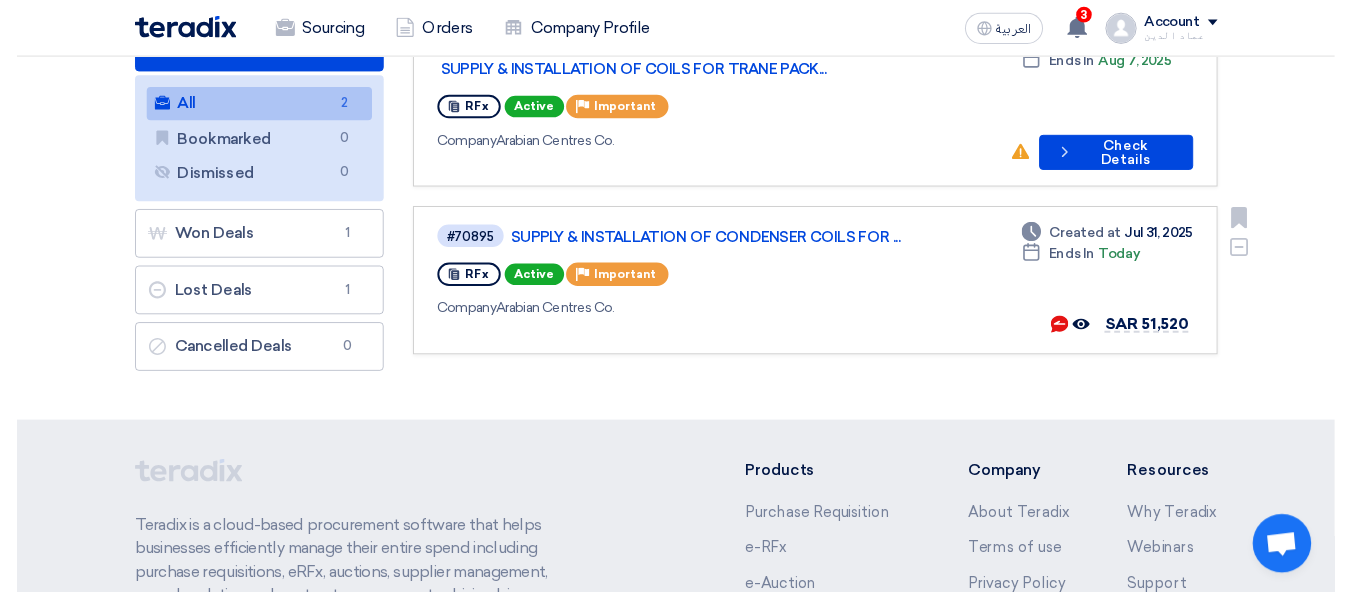 scroll, scrollTop: 200, scrollLeft: 0, axis: vertical 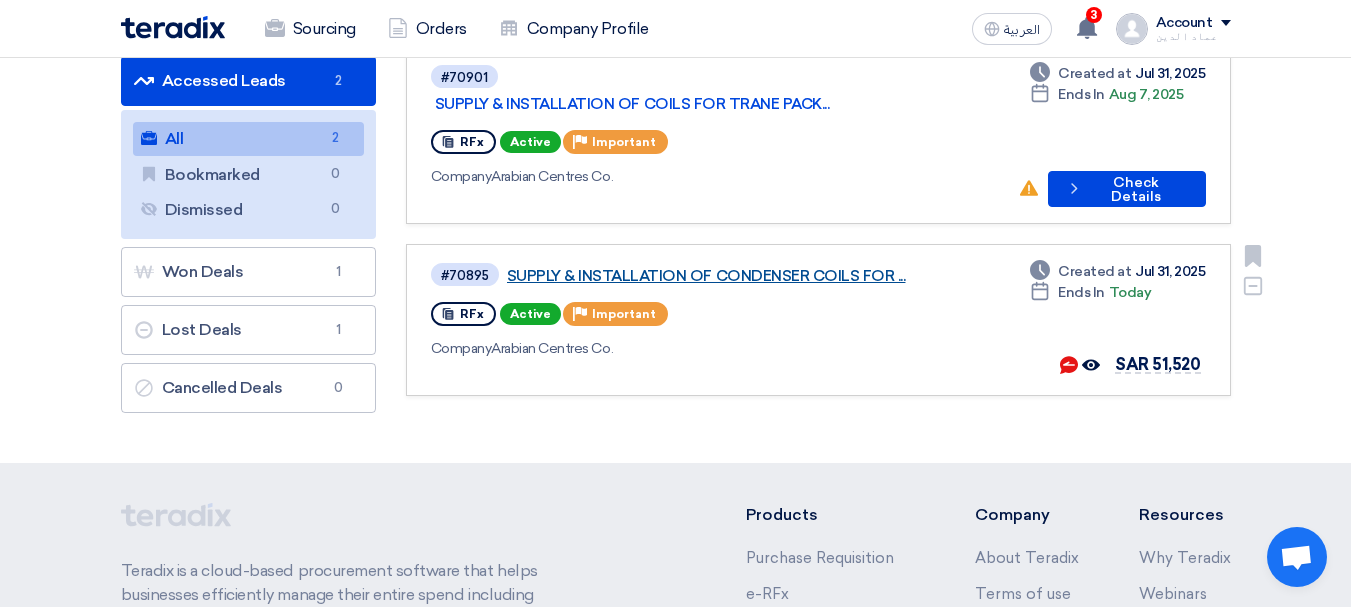 click on "SUPPLY & INSTALLATION OF CONDENSER COILS FOR ..." 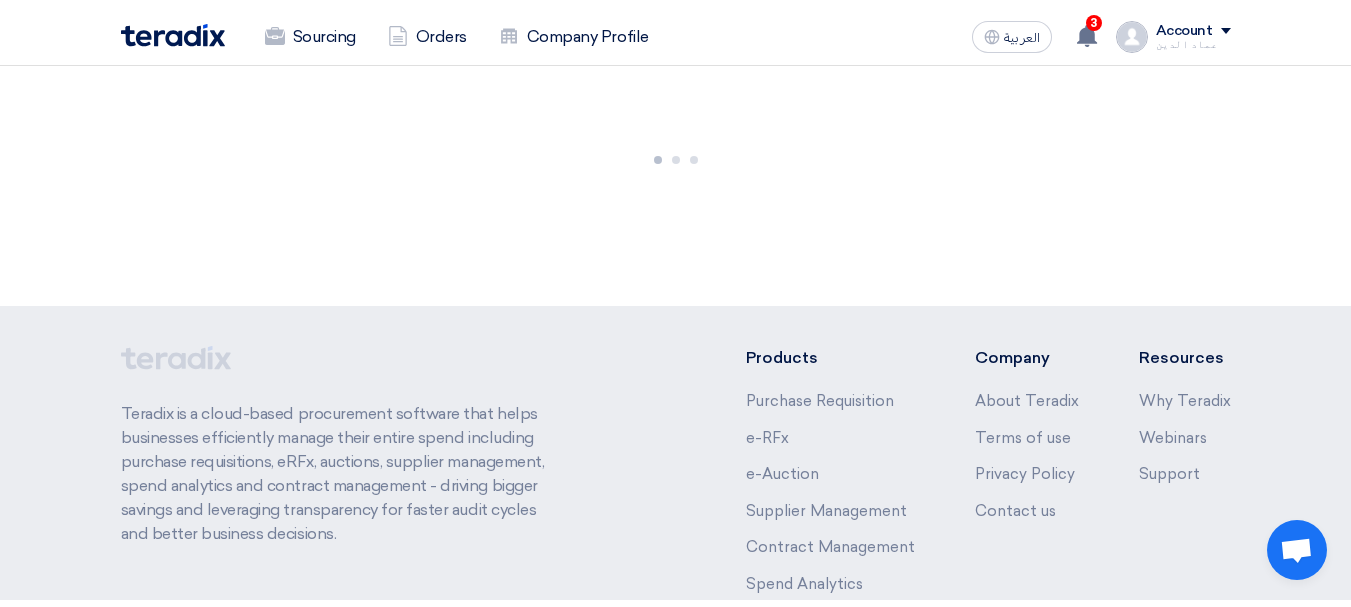 scroll, scrollTop: 0, scrollLeft: 0, axis: both 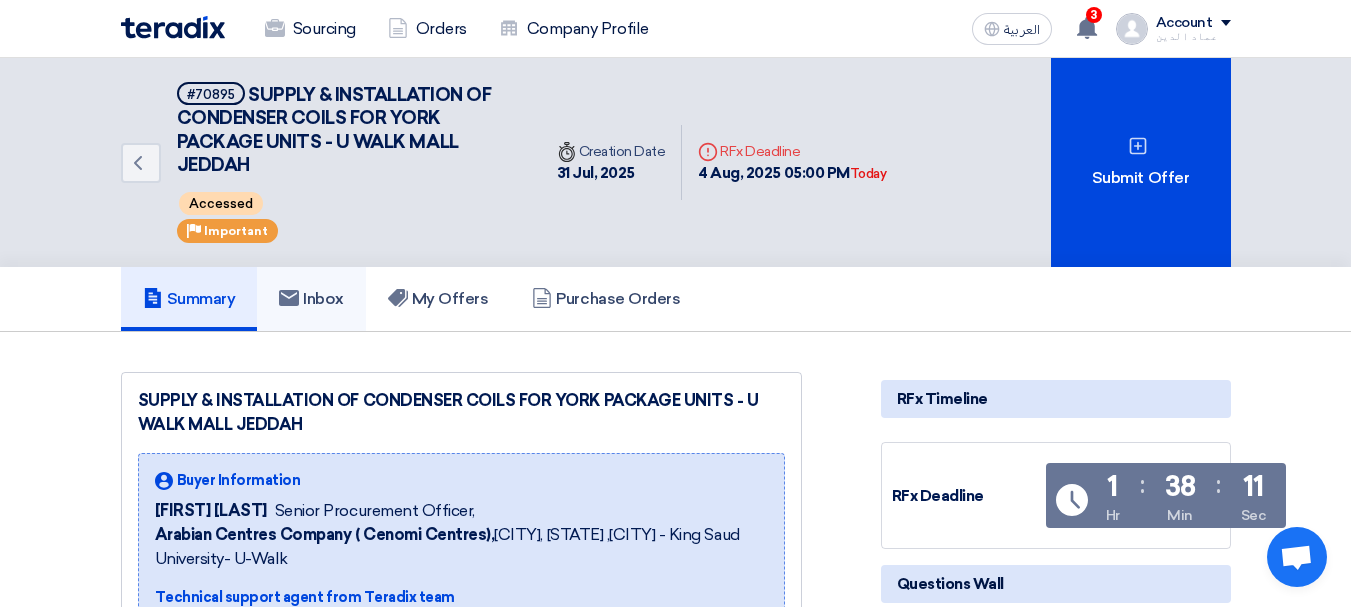 click on "Inbox" 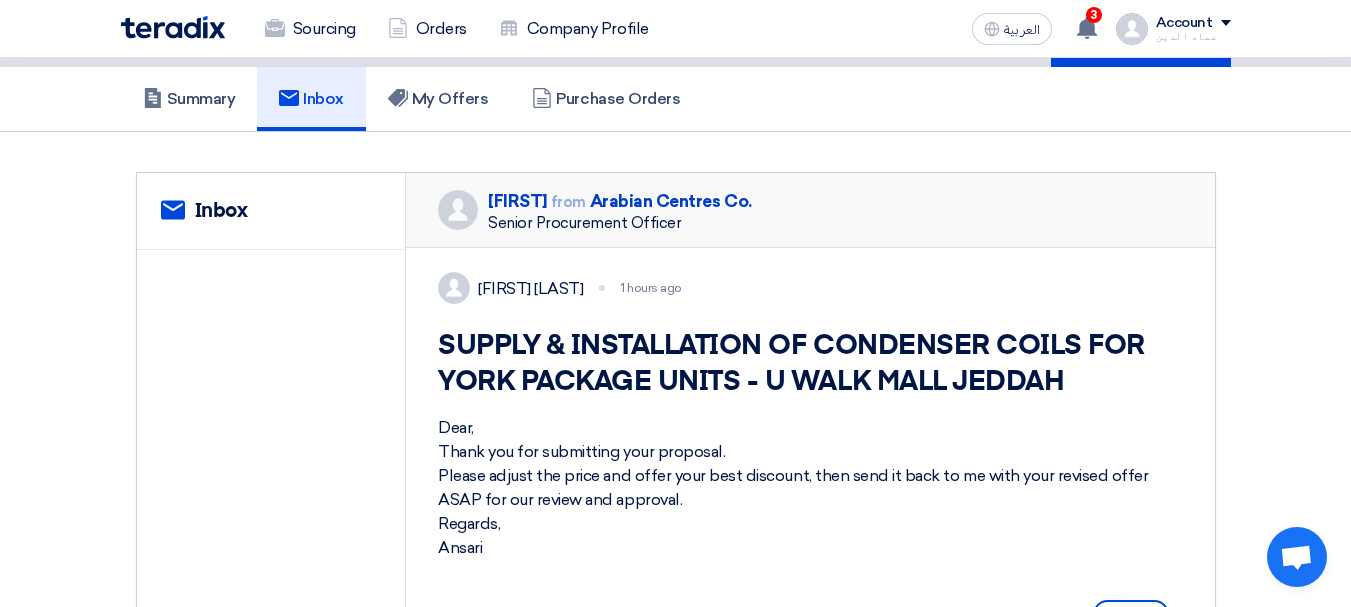 scroll, scrollTop: 300, scrollLeft: 0, axis: vertical 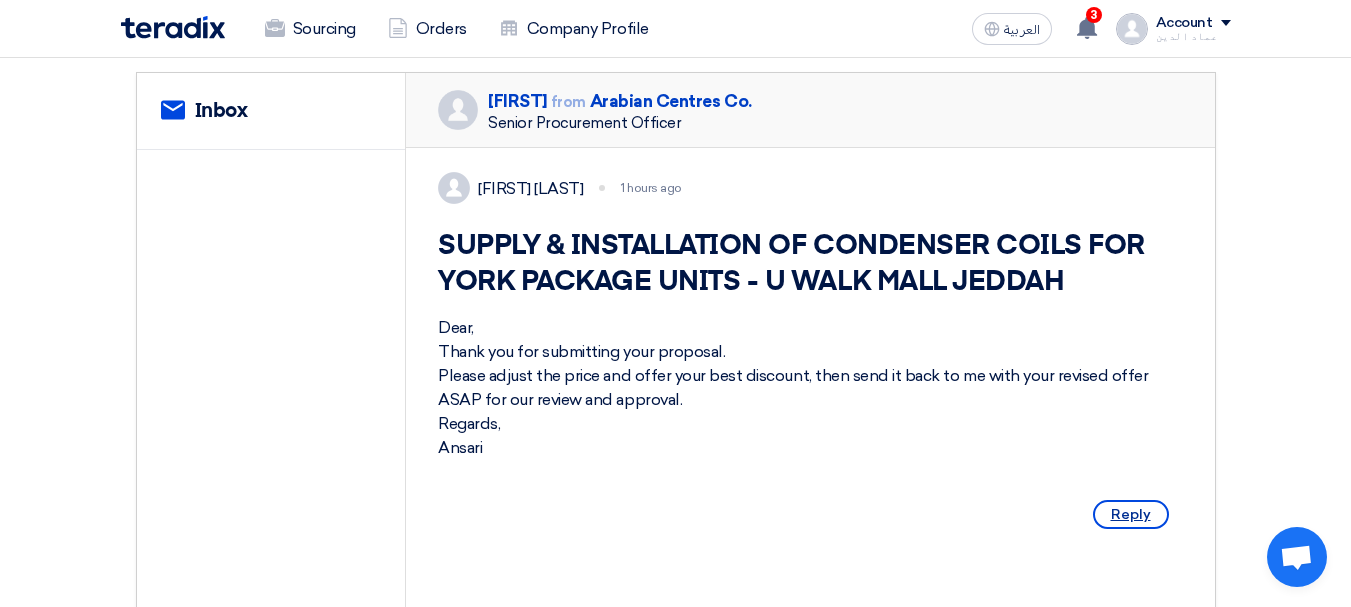 click on "Reply" at bounding box center (1131, 514) 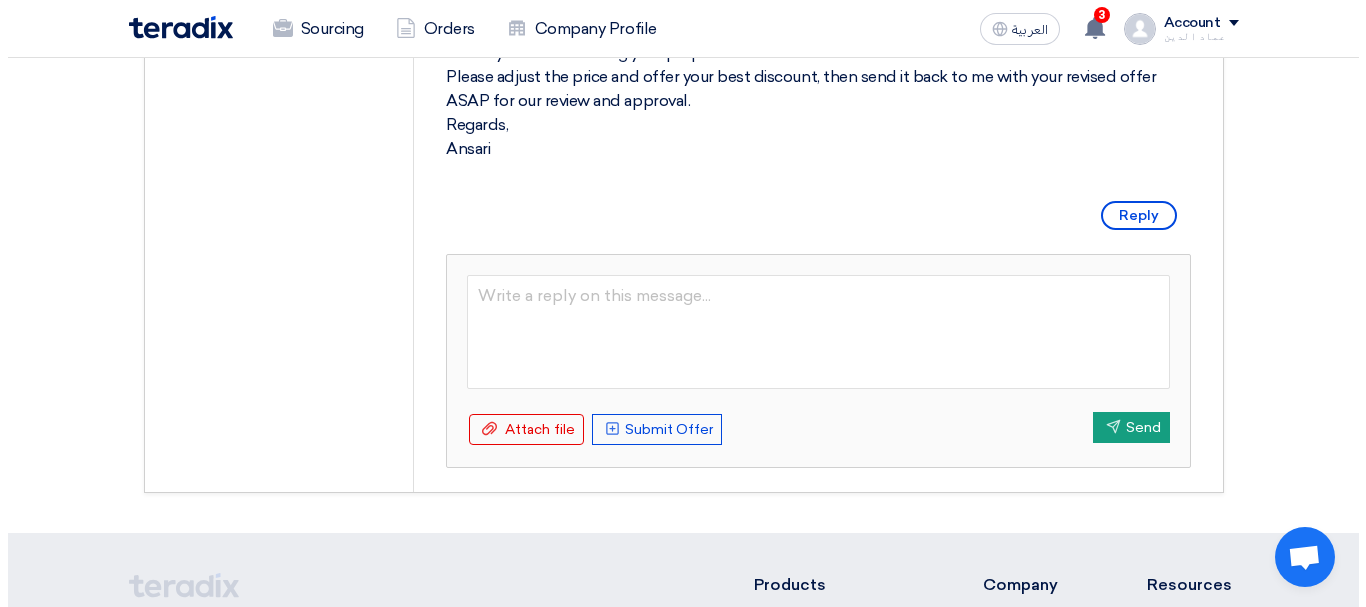 scroll, scrollTop: 600, scrollLeft: 0, axis: vertical 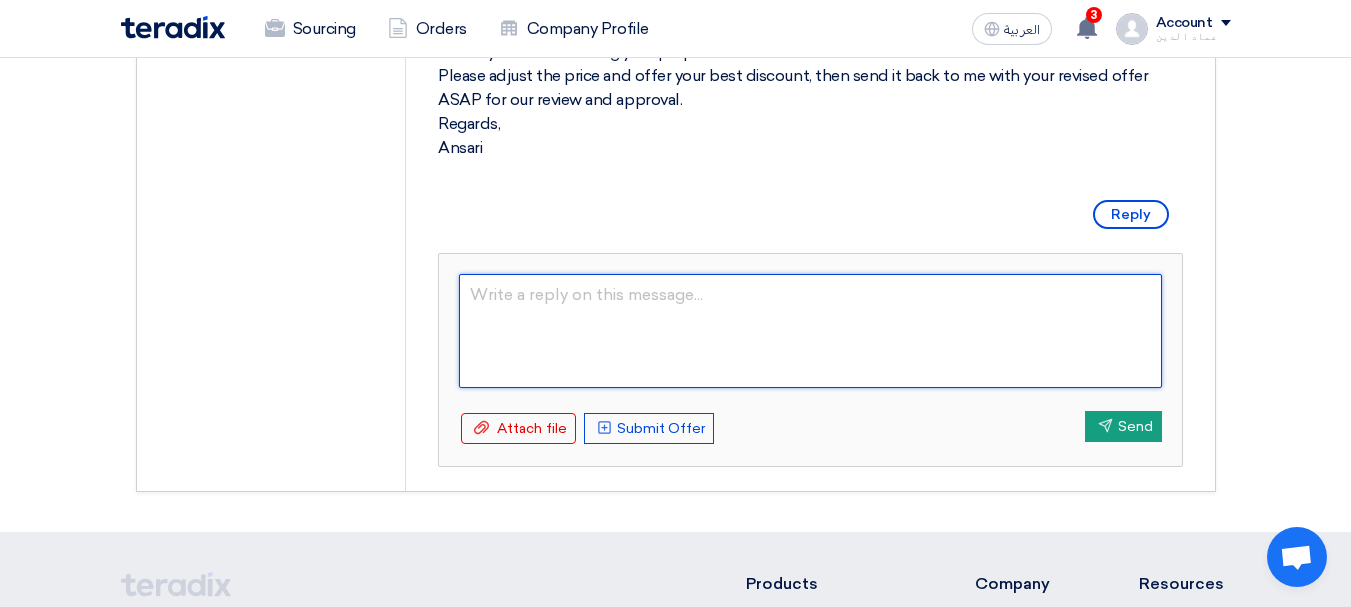 click at bounding box center (810, 331) 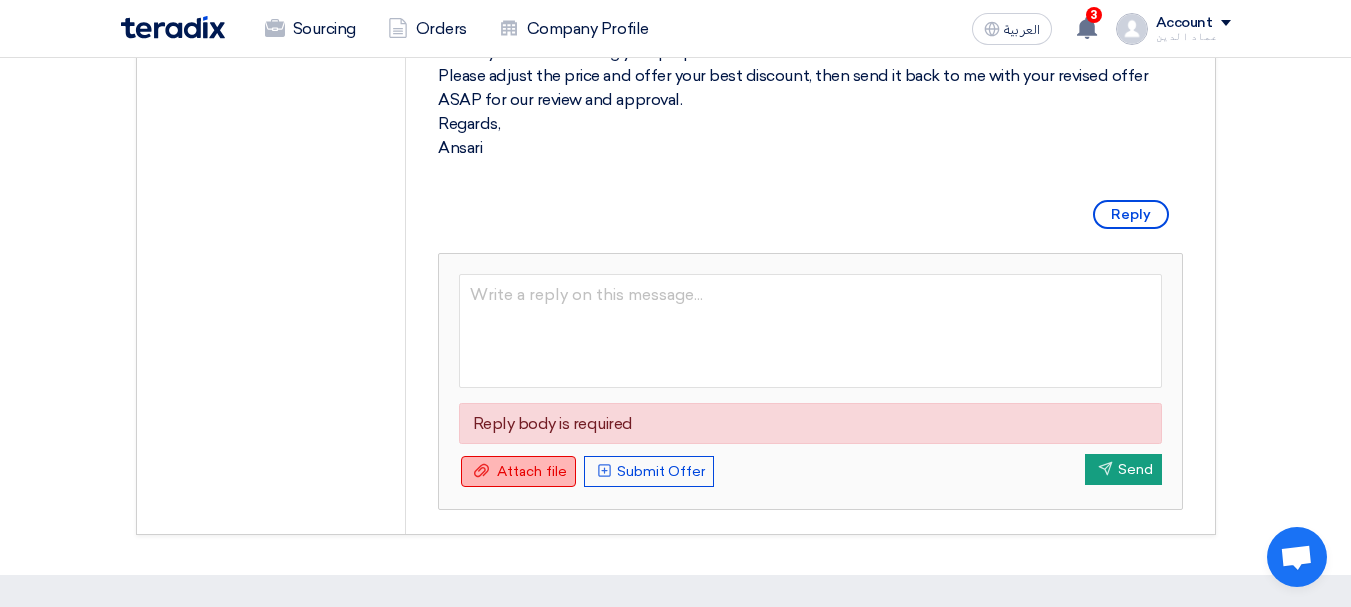 click on "Attach file" at bounding box center (532, 472) 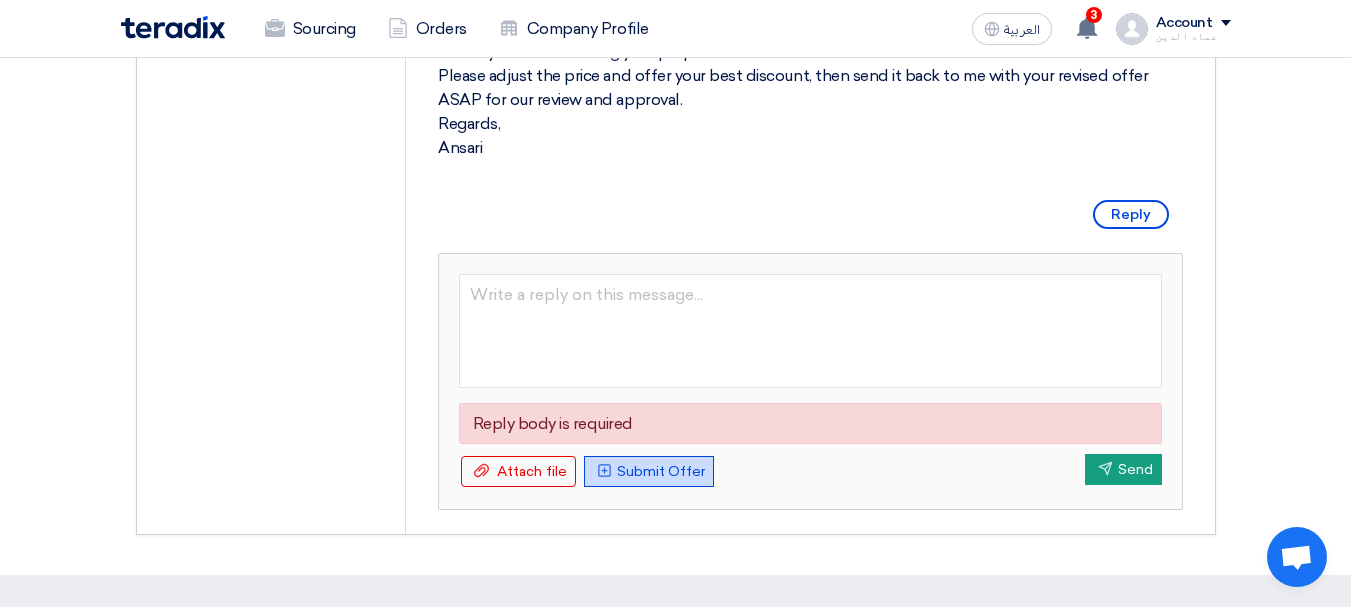 click on "Upload Offer
Submit Offer" at bounding box center [649, 471] 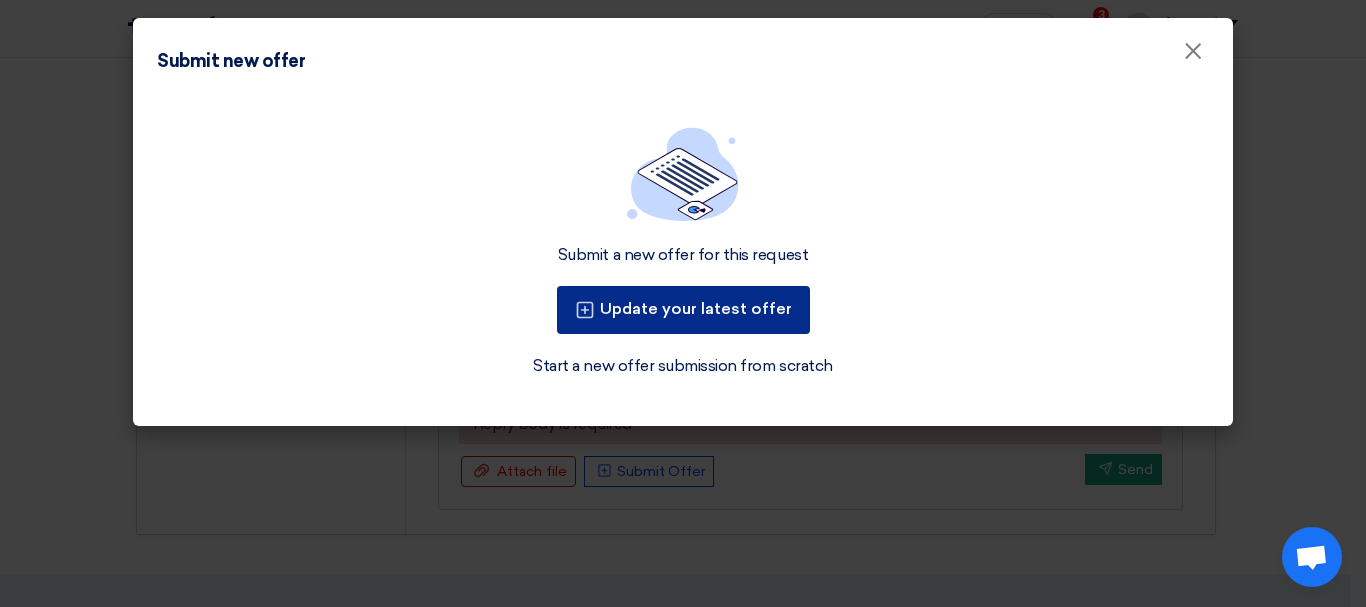 click on "Update your latest offer" 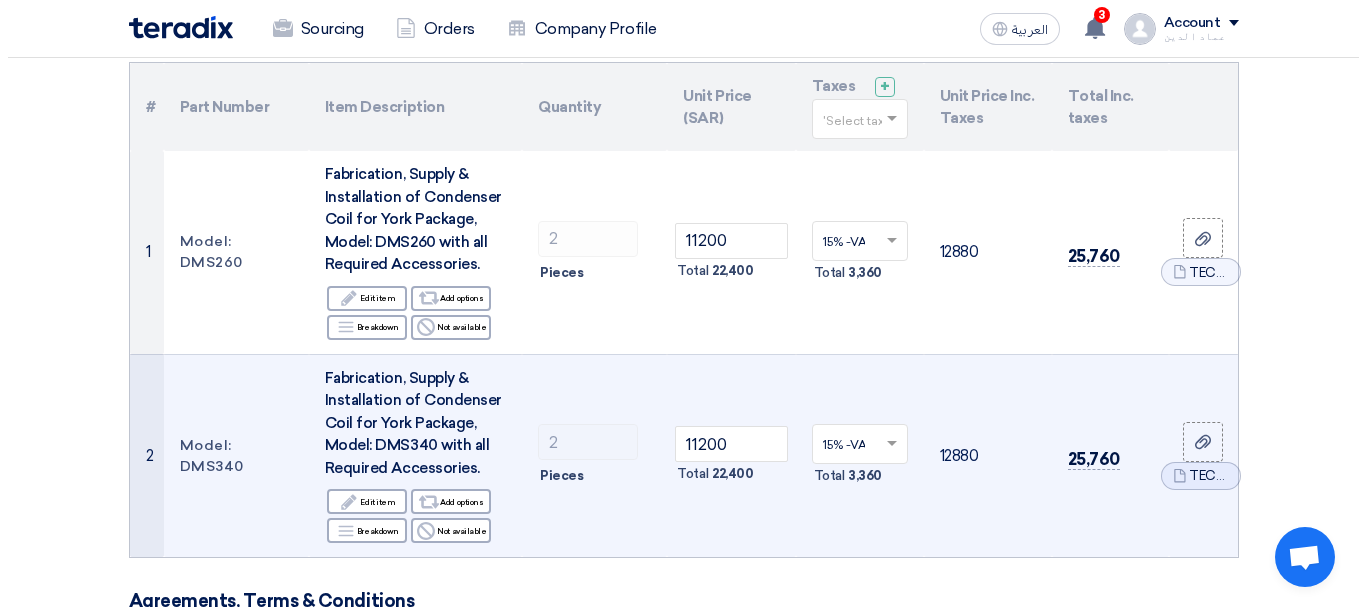 scroll, scrollTop: 200, scrollLeft: 0, axis: vertical 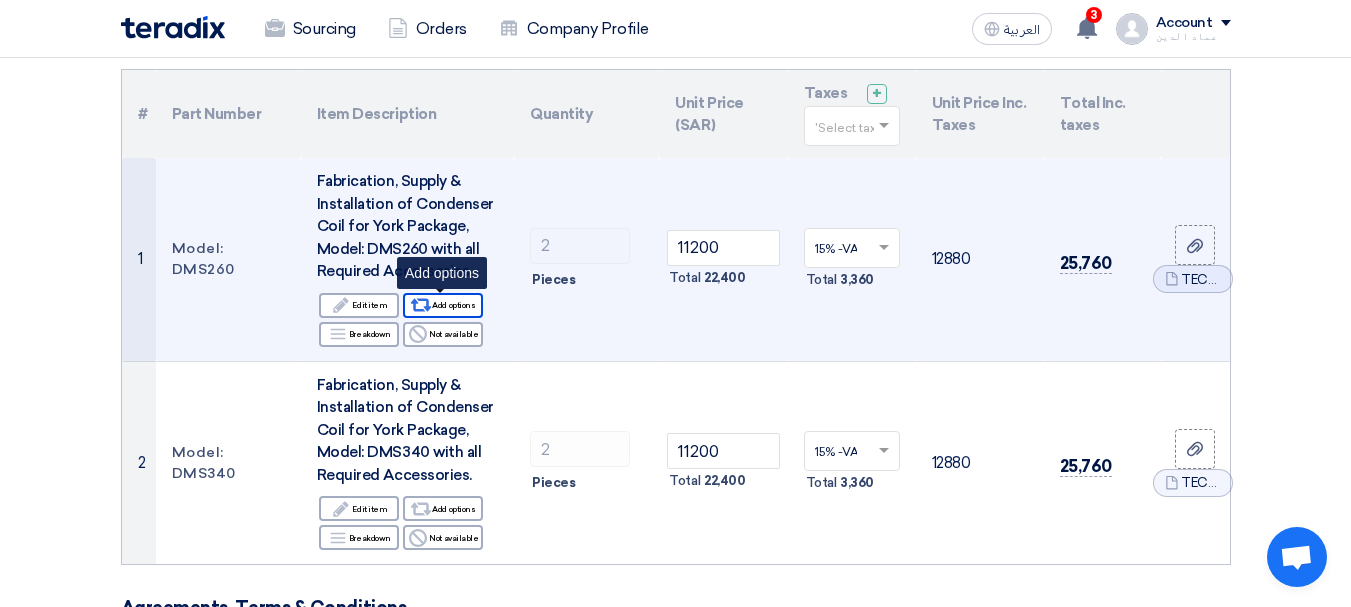 click on "Alternative
Add options" 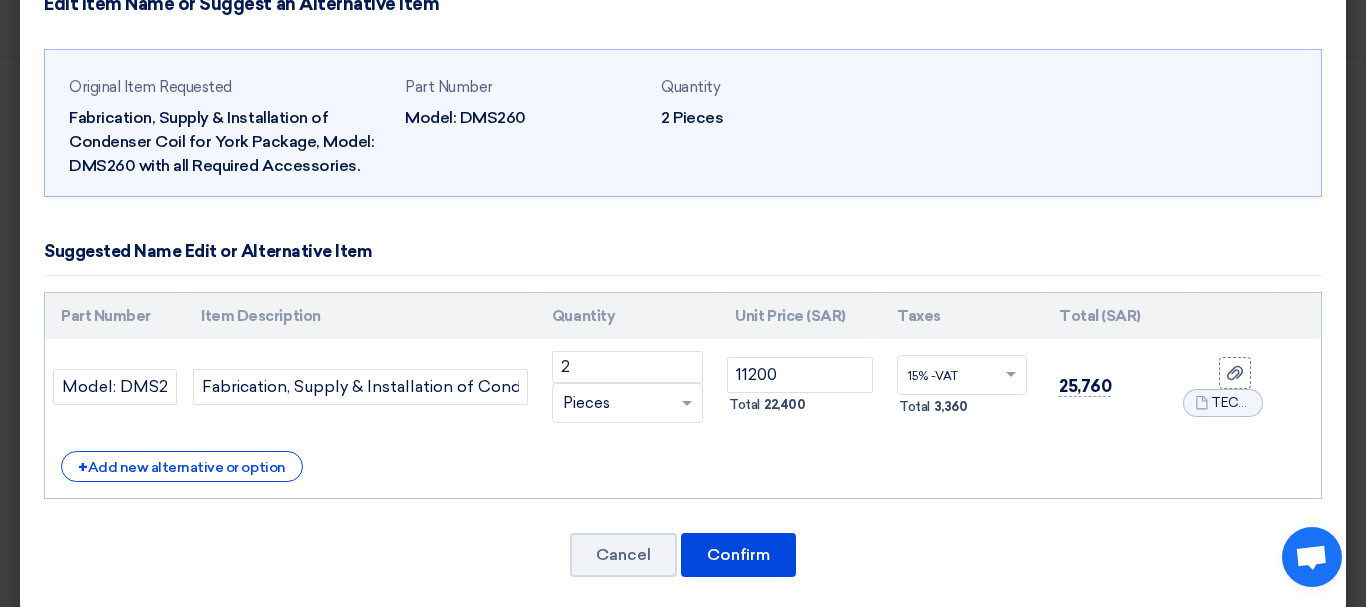 scroll, scrollTop: 71, scrollLeft: 0, axis: vertical 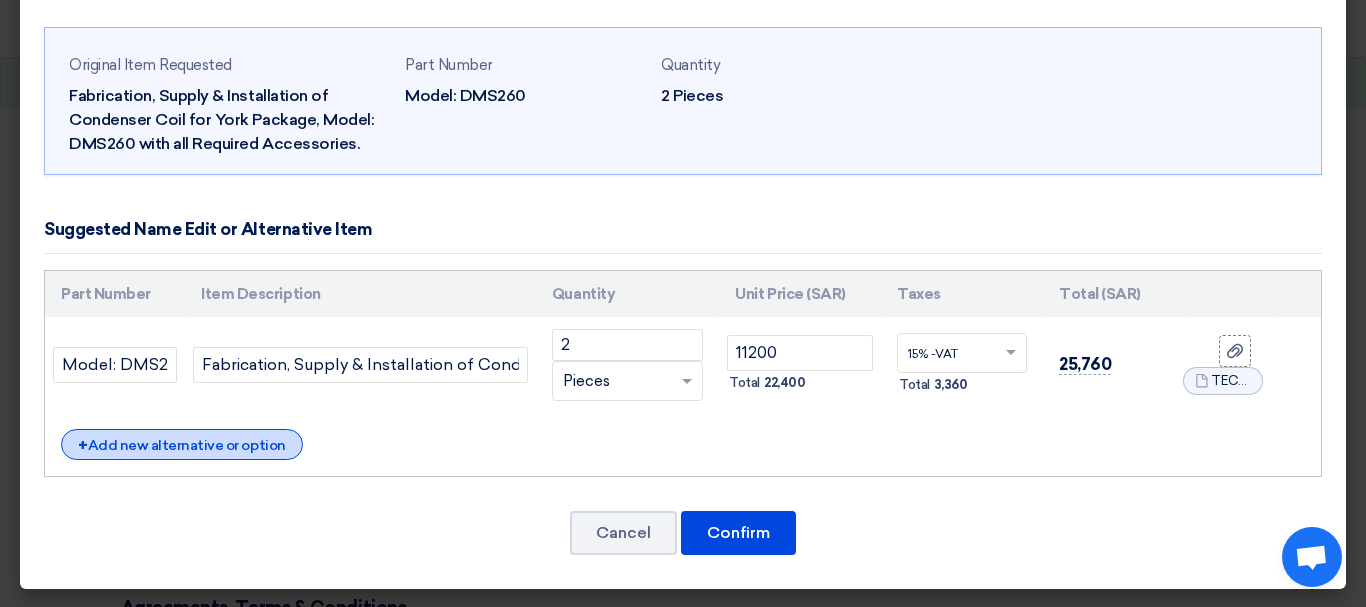 click on "+
Add new alternative or option" 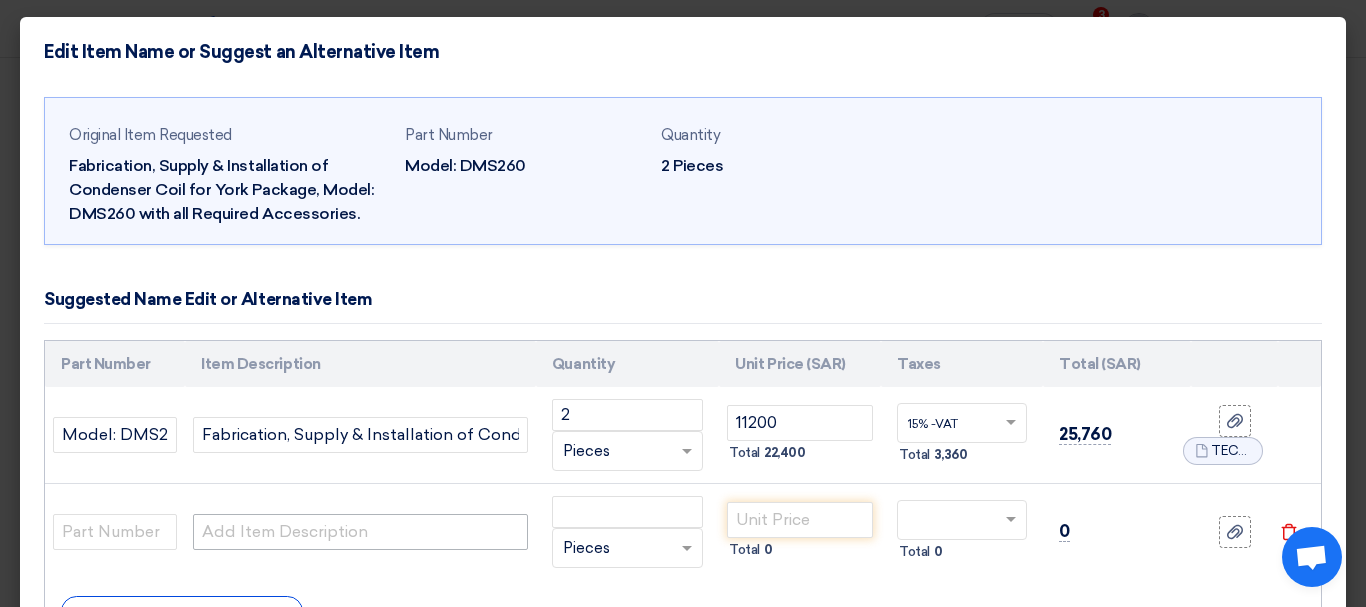 scroll, scrollTop: 100, scrollLeft: 0, axis: vertical 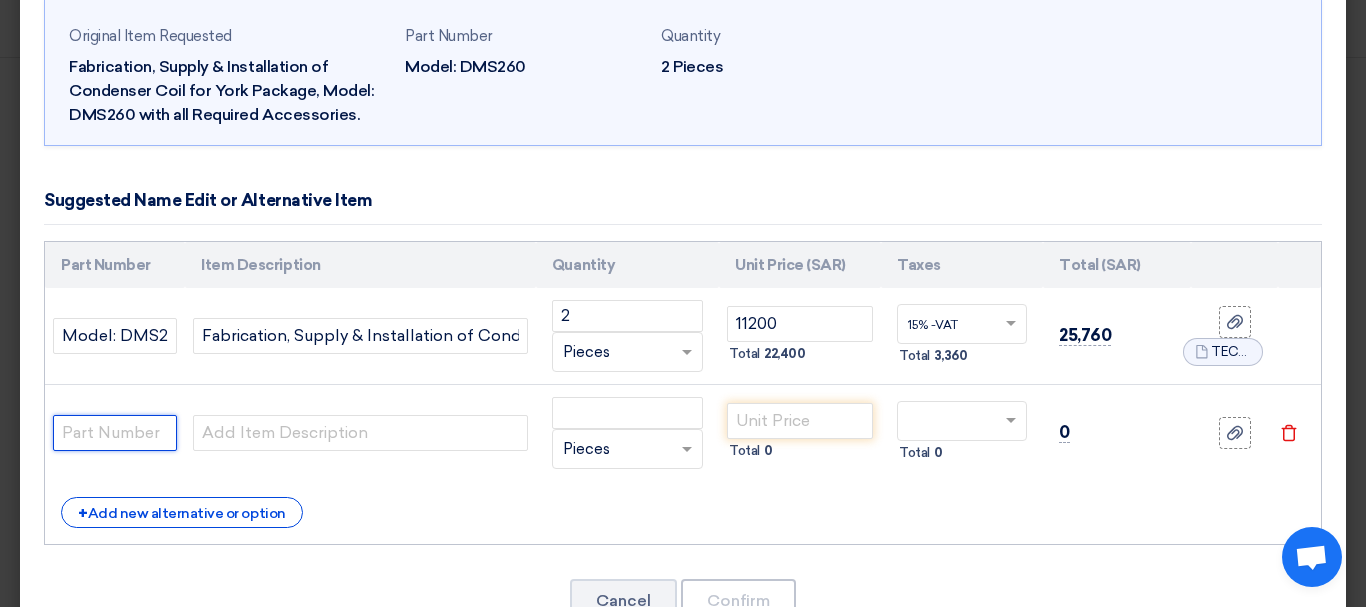 click 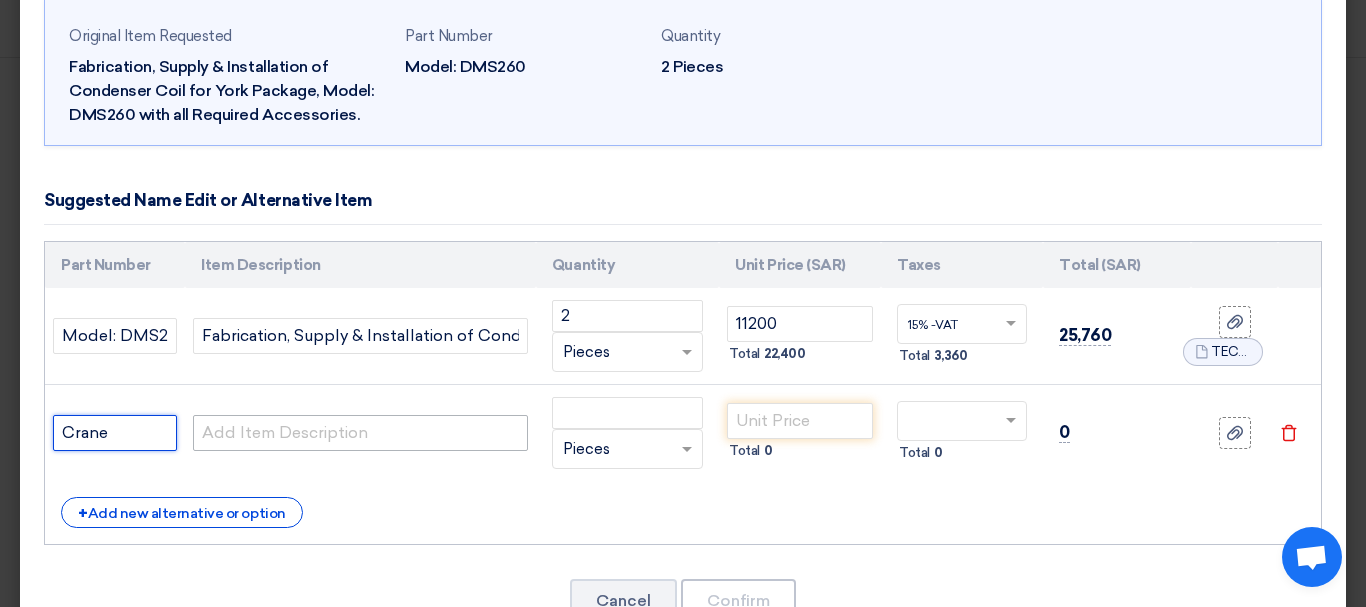 type on "Crane" 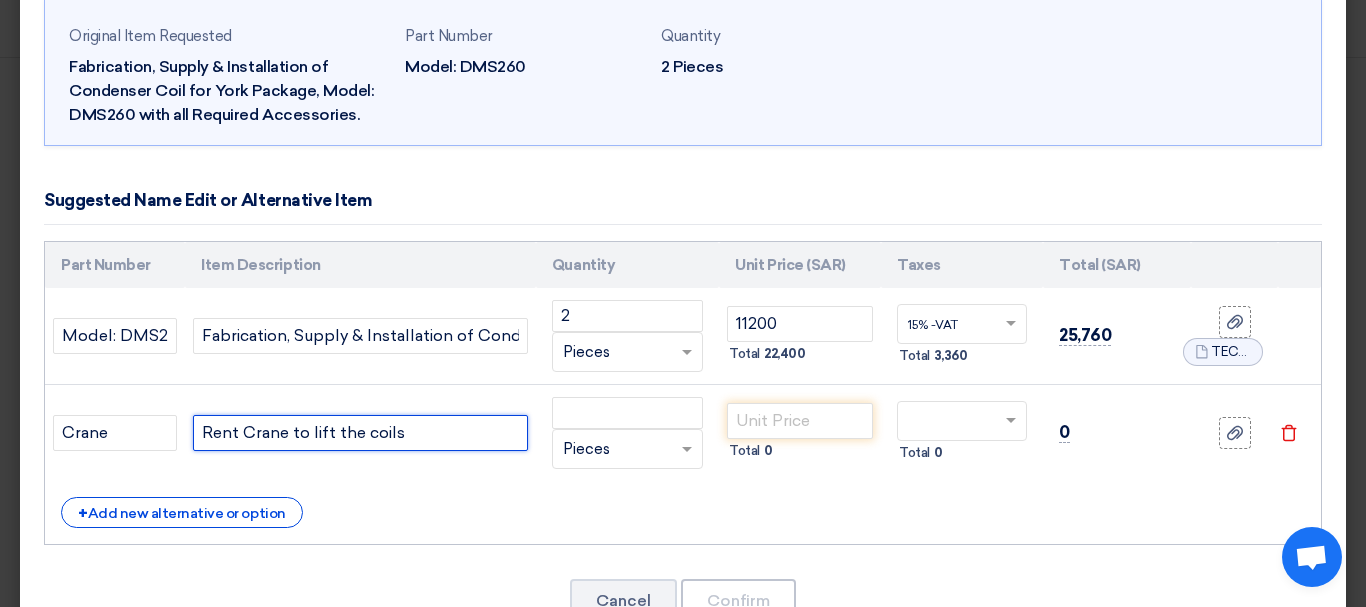 type on "Rent Crane to lift the coils" 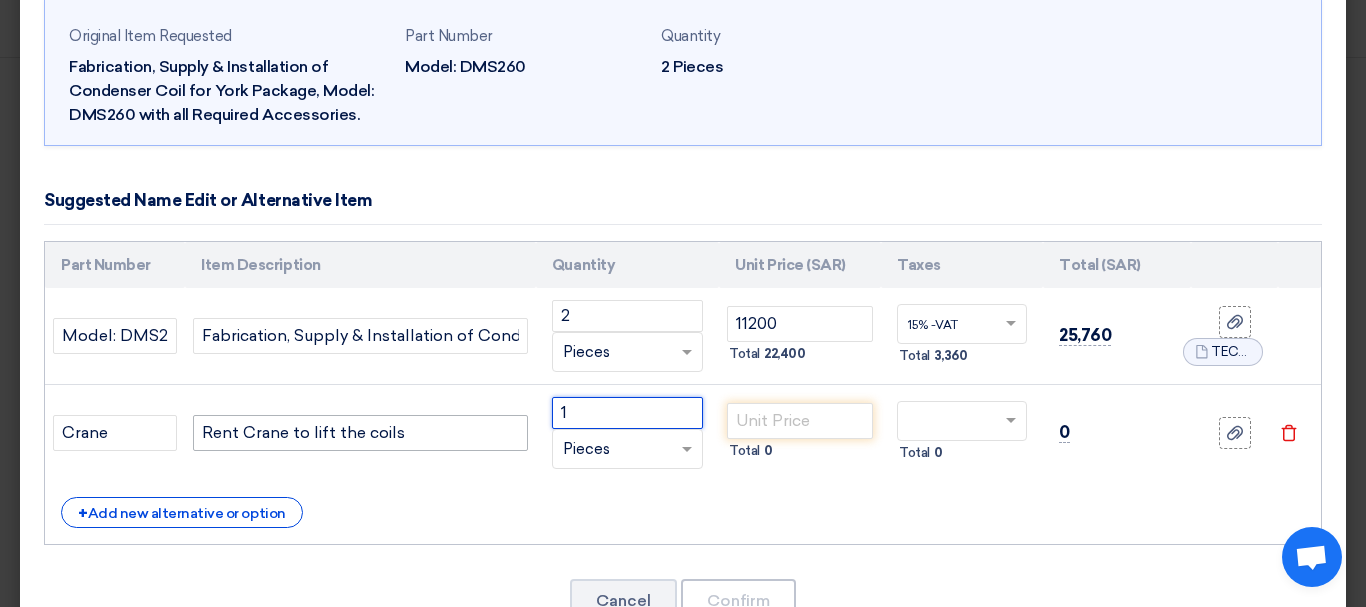 type on "1" 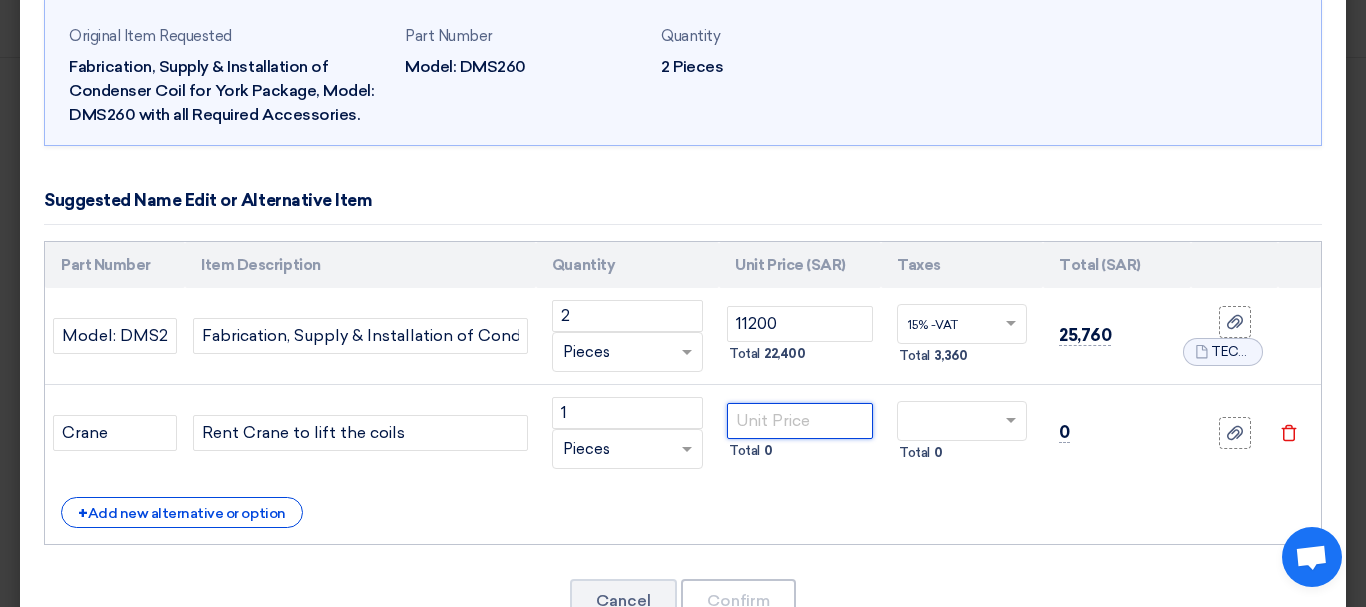 click 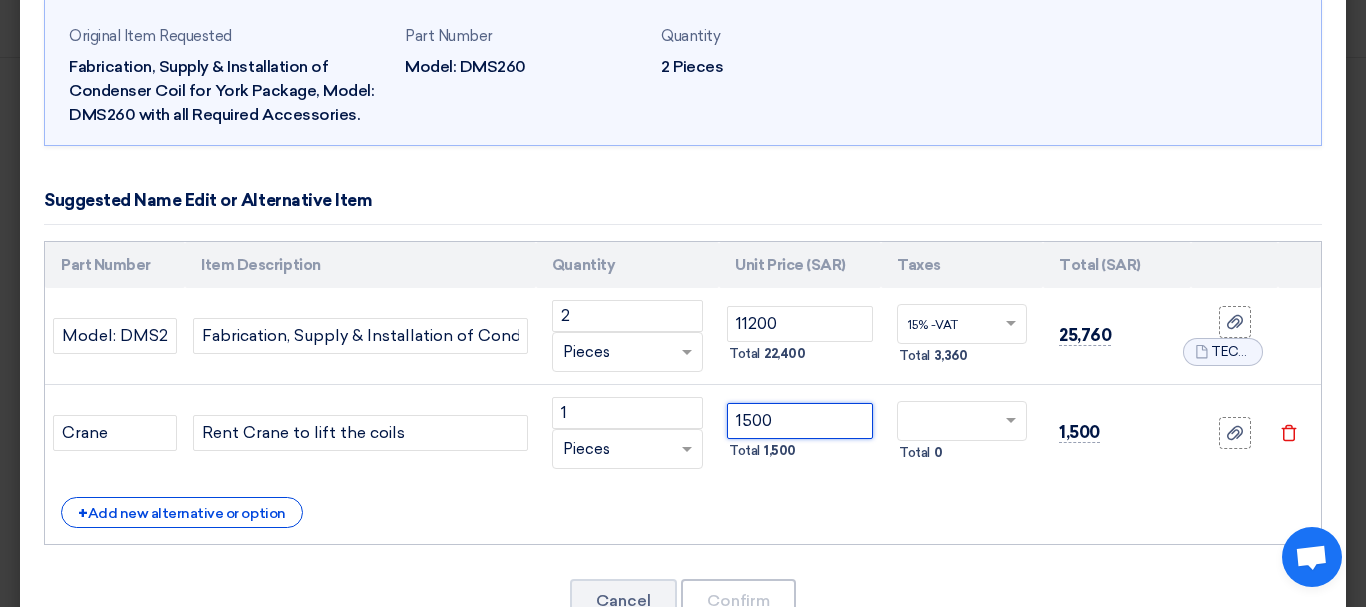 type on "1500" 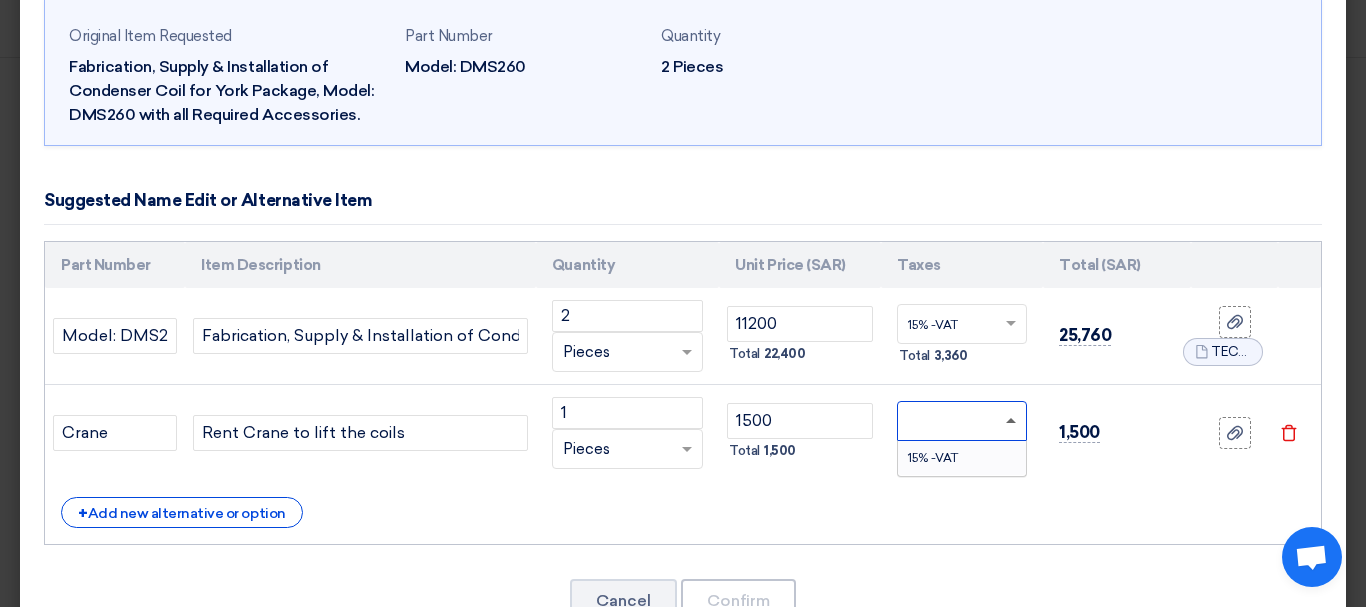click 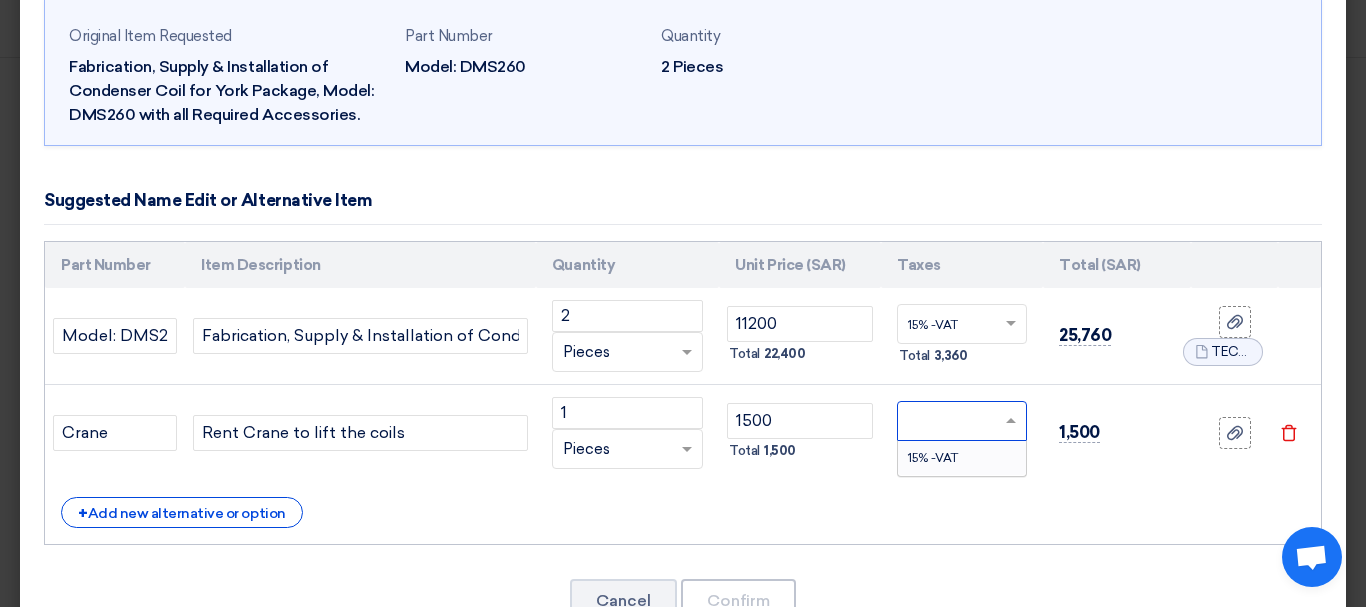 click on "15% -VAT" at bounding box center [933, 458] 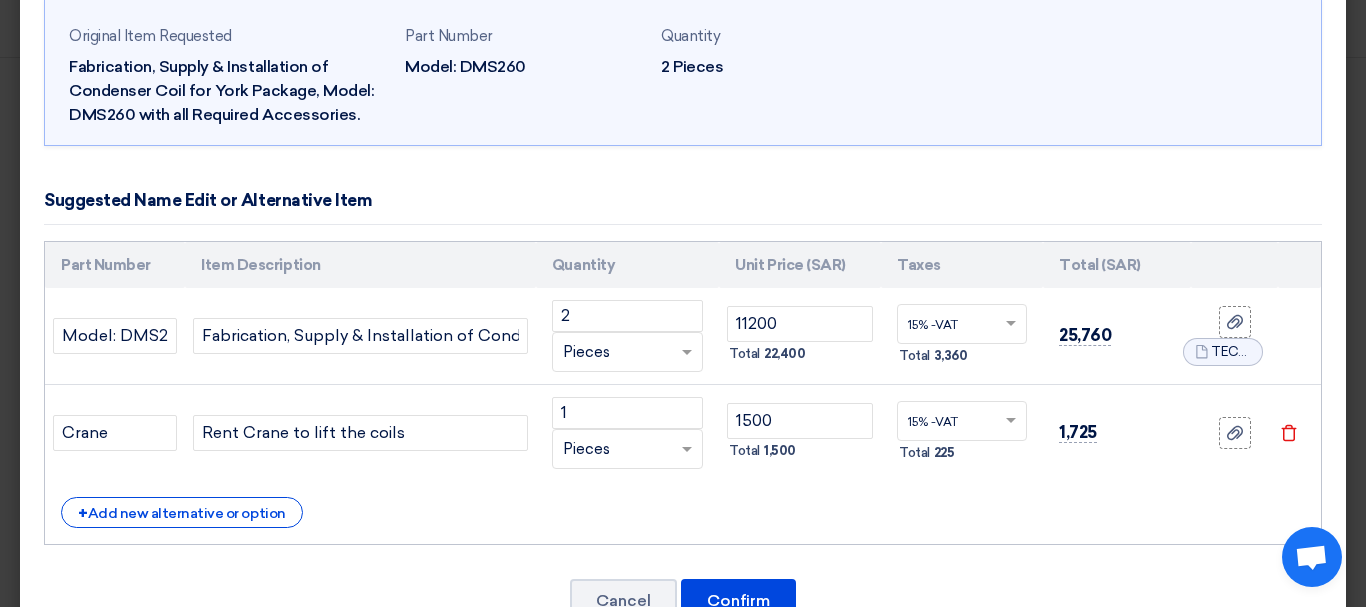 click on "Part Number
Item Description
Quantity
Unit Price (SAR)
Taxes
Total (SAR)
2" 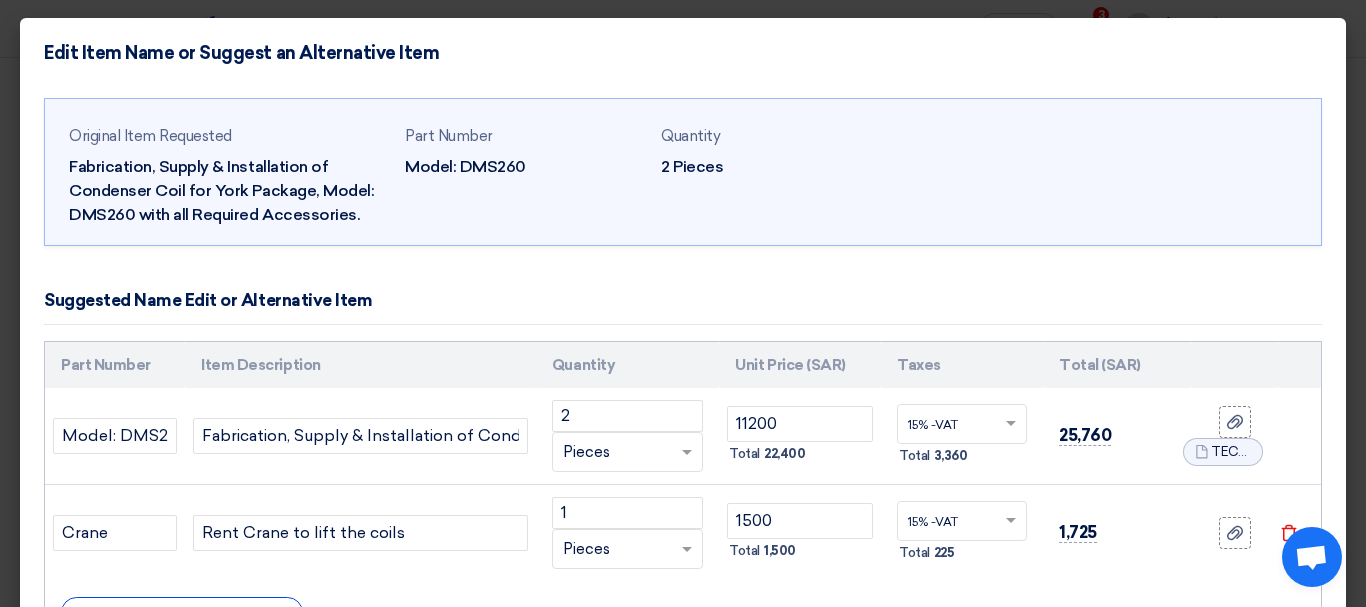 scroll, scrollTop: 100, scrollLeft: 0, axis: vertical 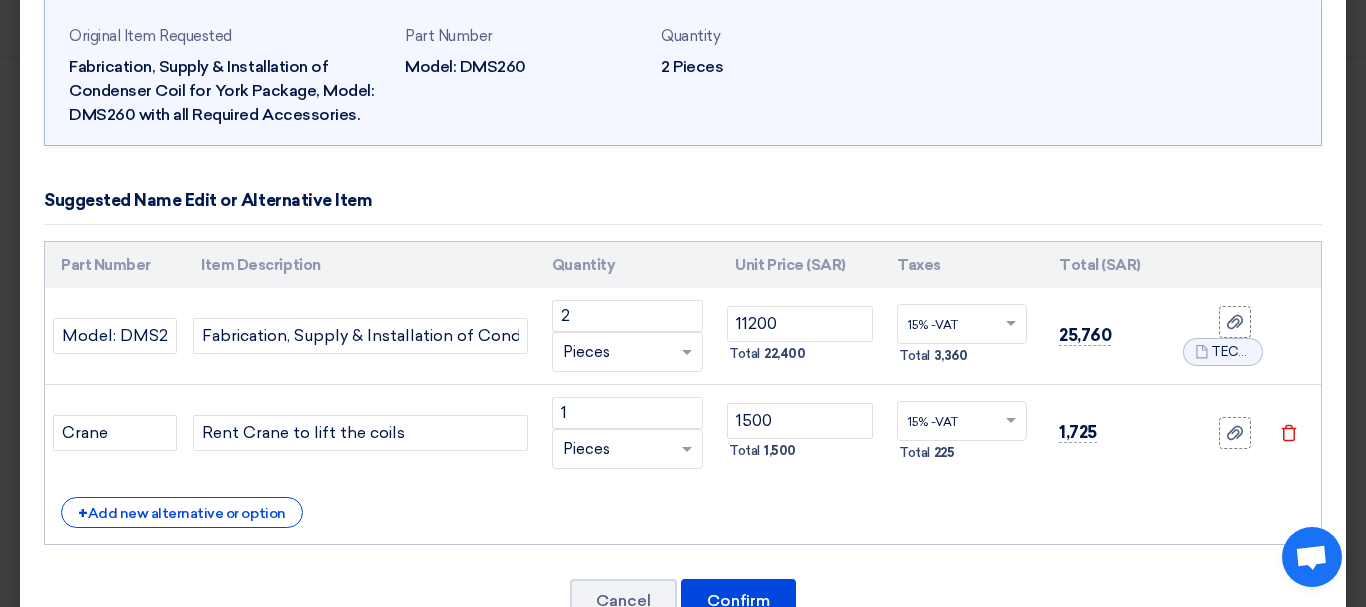 click 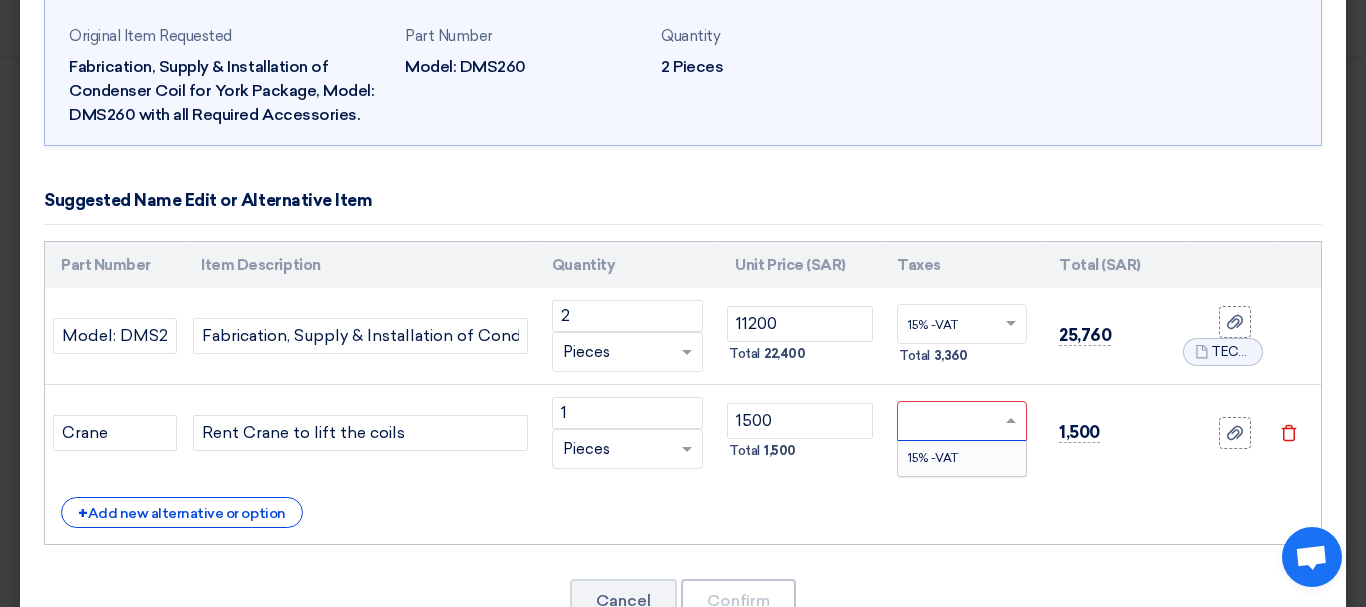 type on "0" 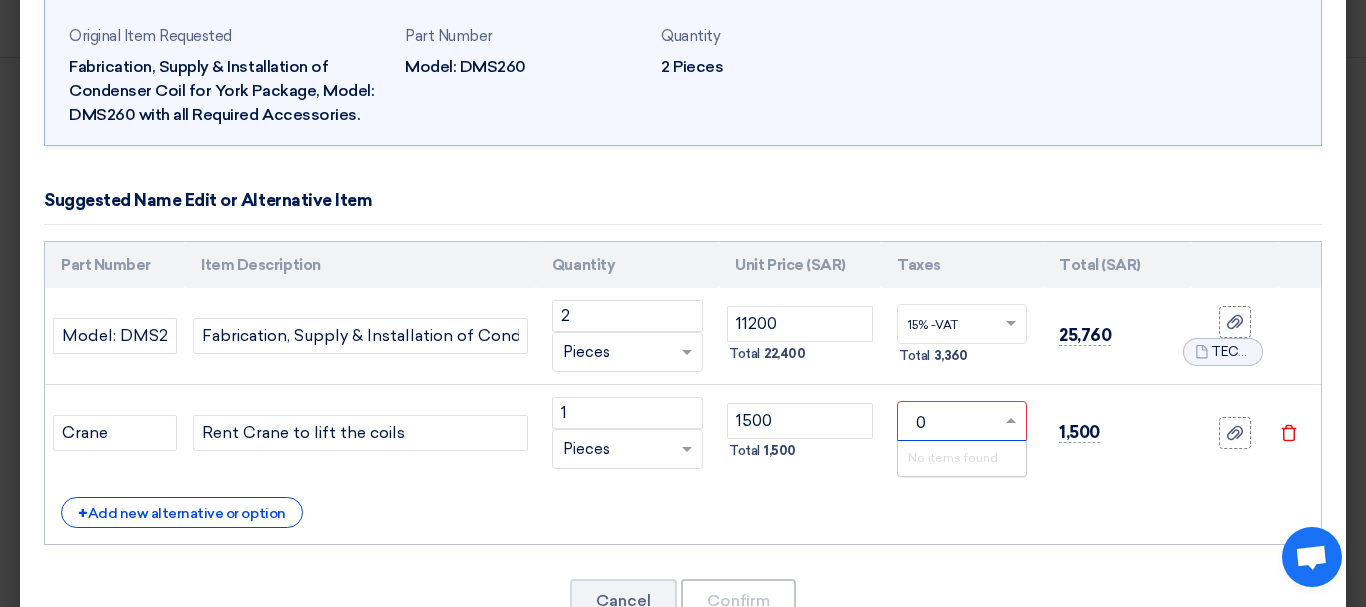 type 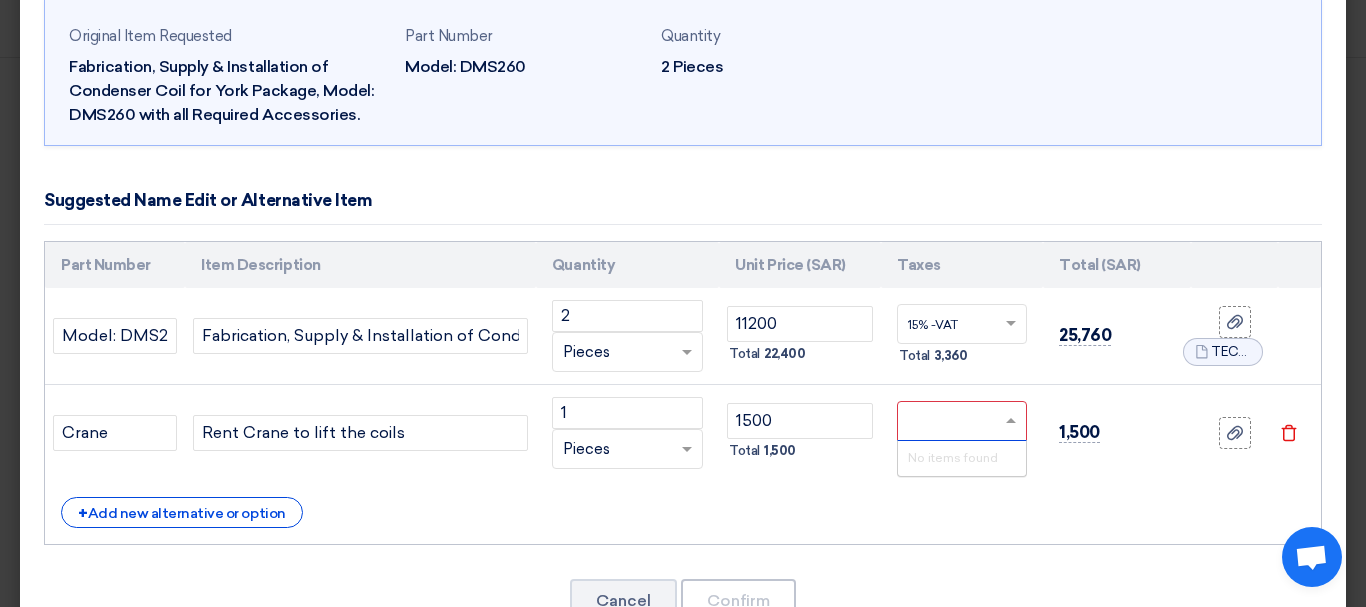 click on "+
Add new alternative or option" 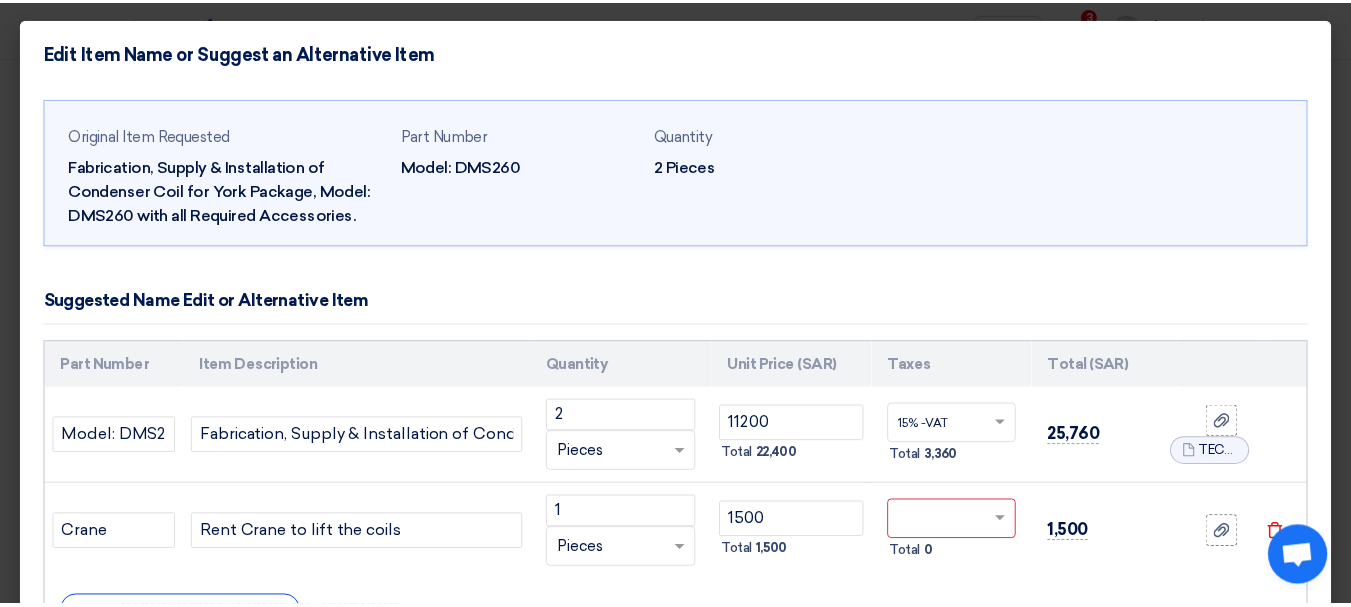 scroll, scrollTop: 168, scrollLeft: 0, axis: vertical 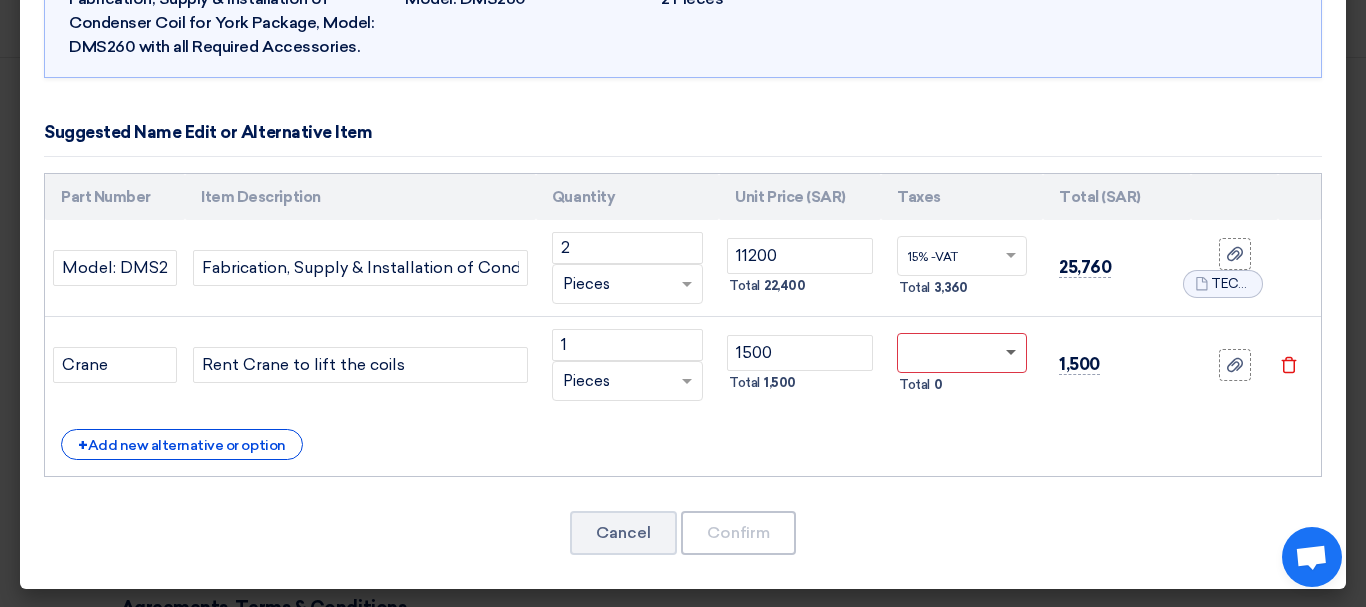 click 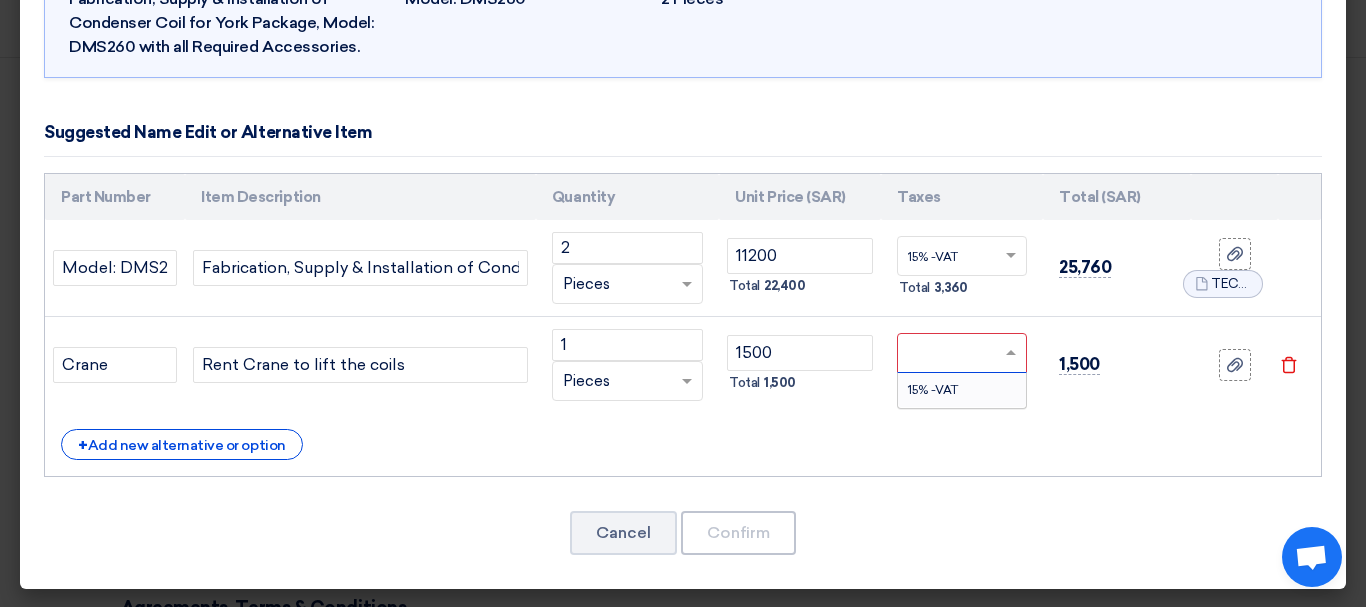 click on "Part Number
Item Description
Quantity
Unit Price (SAR)
Taxes
Total (SAR)
2" 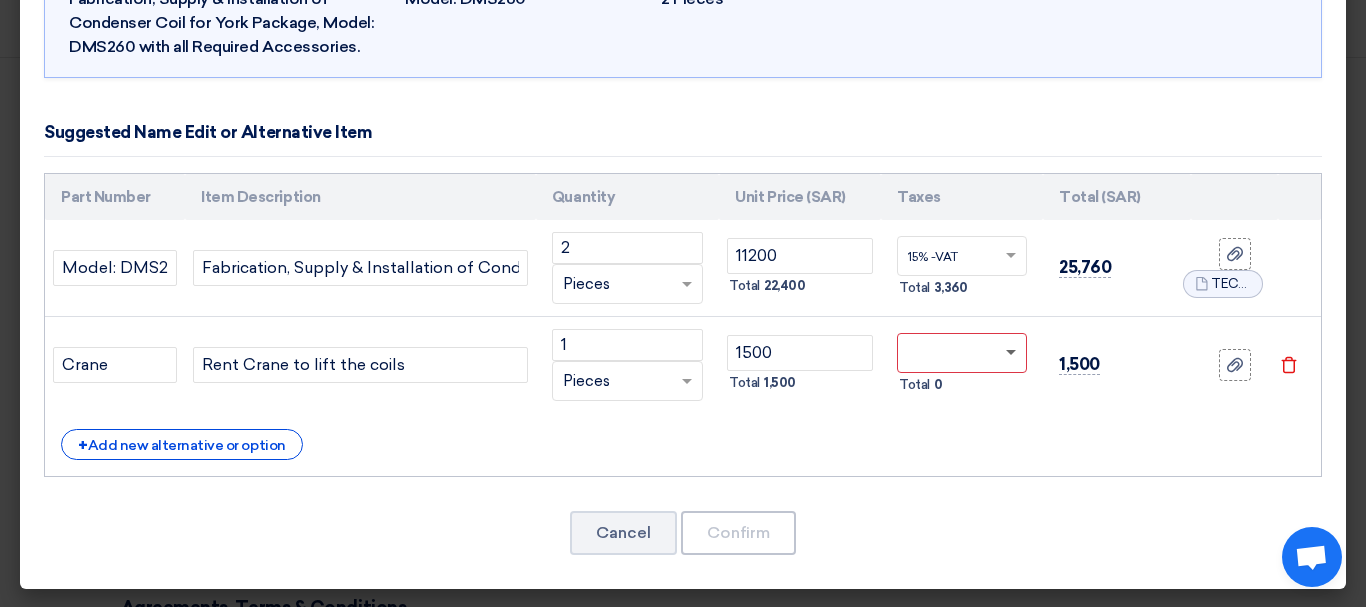 click 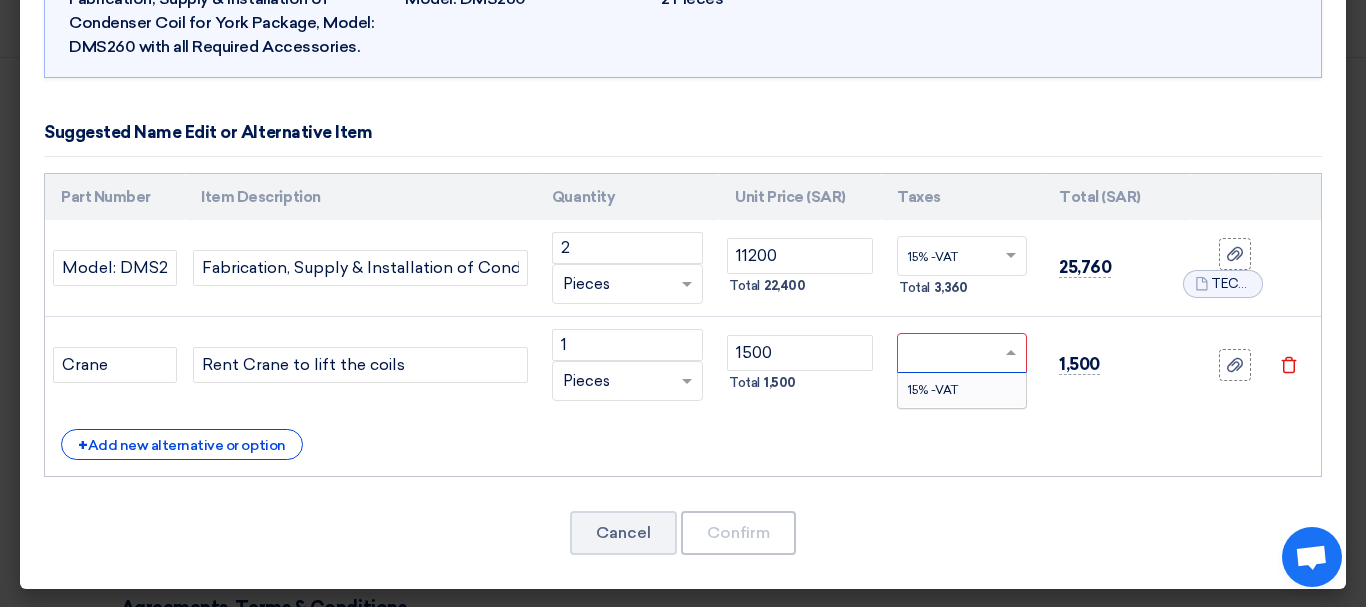 click on "15% -VAT" at bounding box center [933, 390] 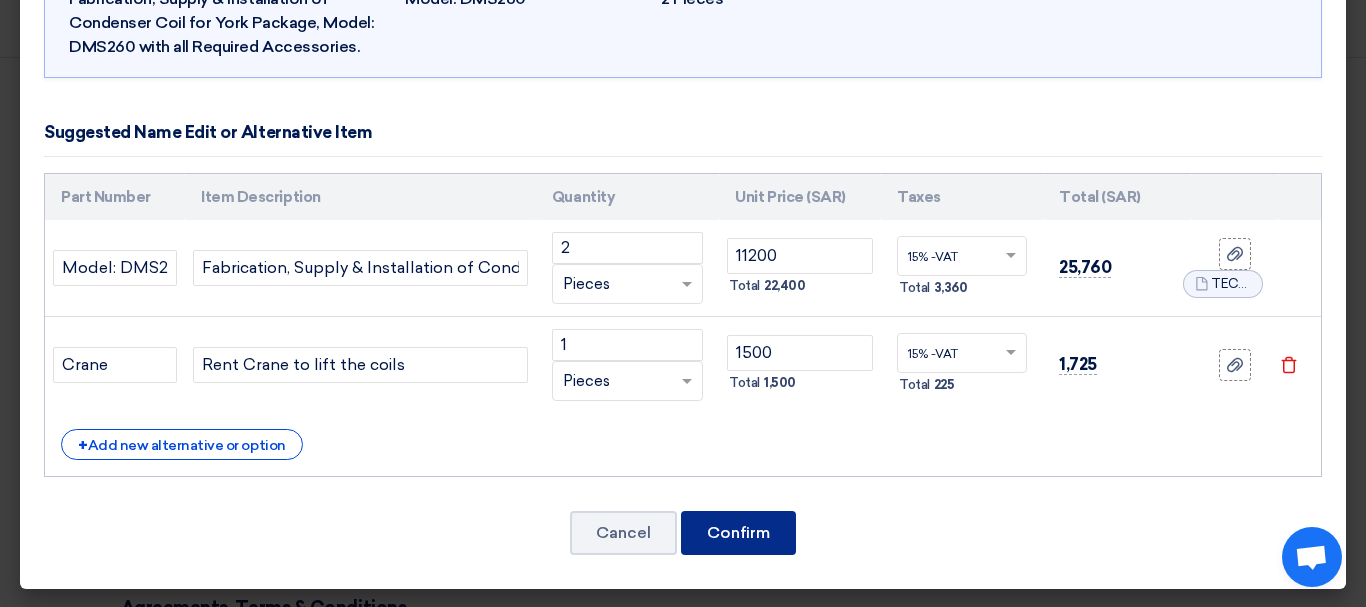 click on "Confirm" 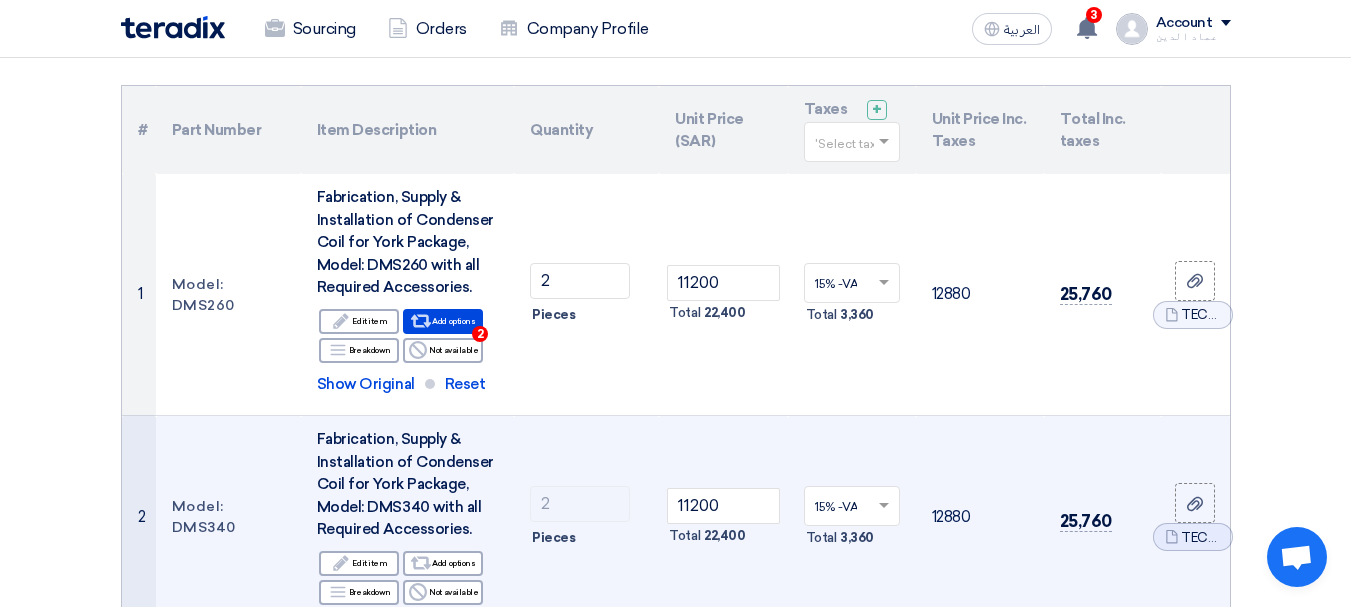 scroll, scrollTop: 200, scrollLeft: 0, axis: vertical 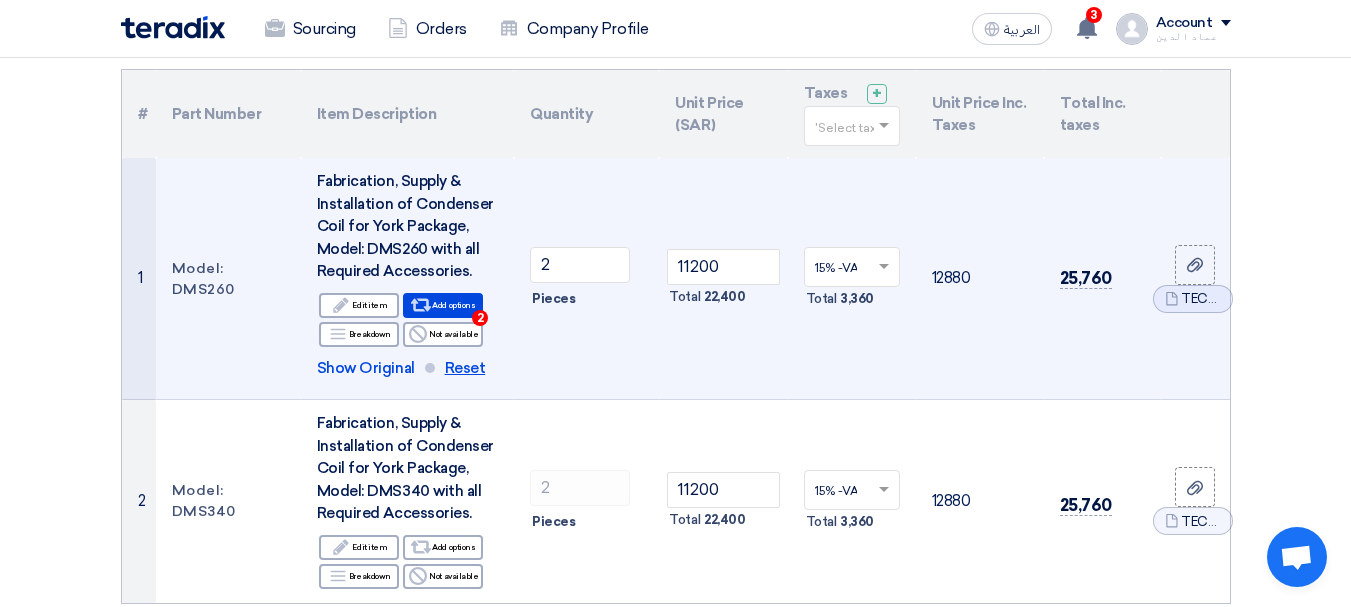 click on "Reset" 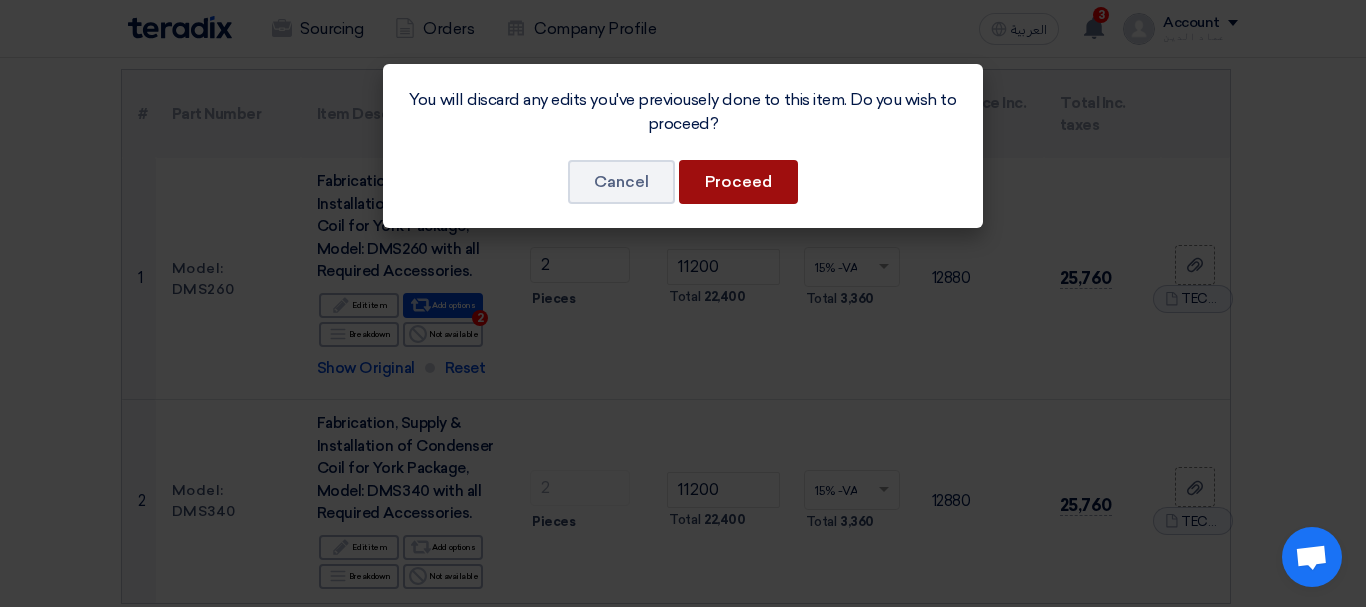 click on "Proceed" 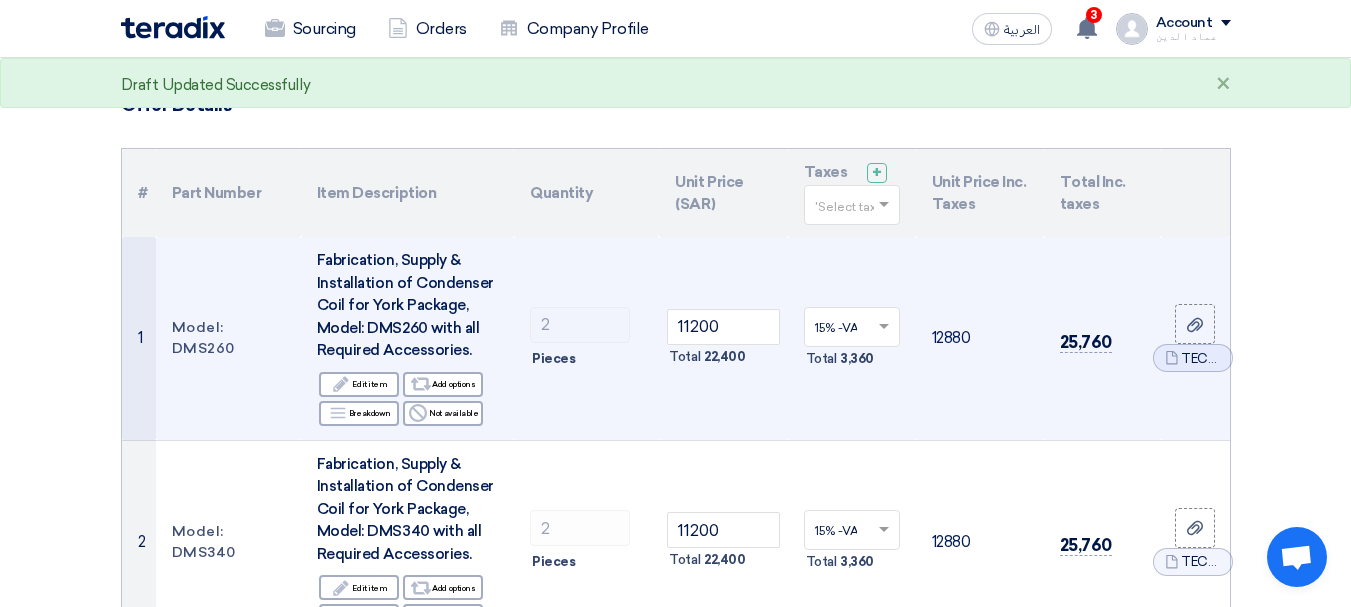 scroll, scrollTop: 0, scrollLeft: 0, axis: both 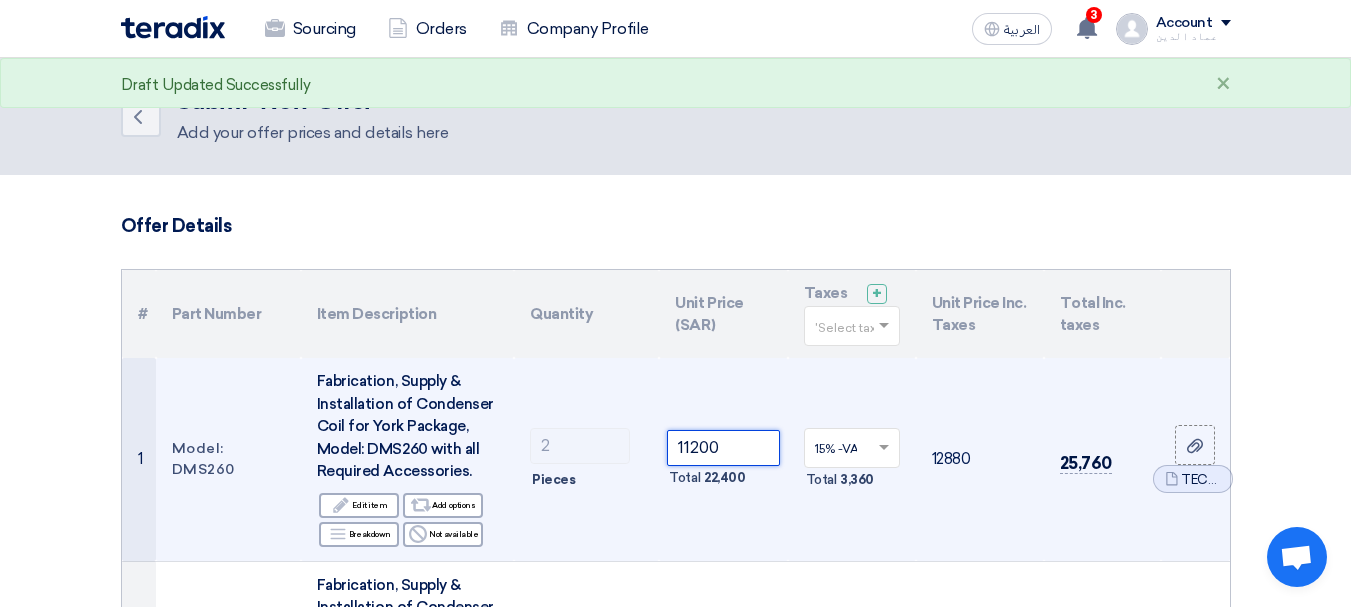 drag, startPoint x: 732, startPoint y: 441, endPoint x: 665, endPoint y: 440, distance: 67.00746 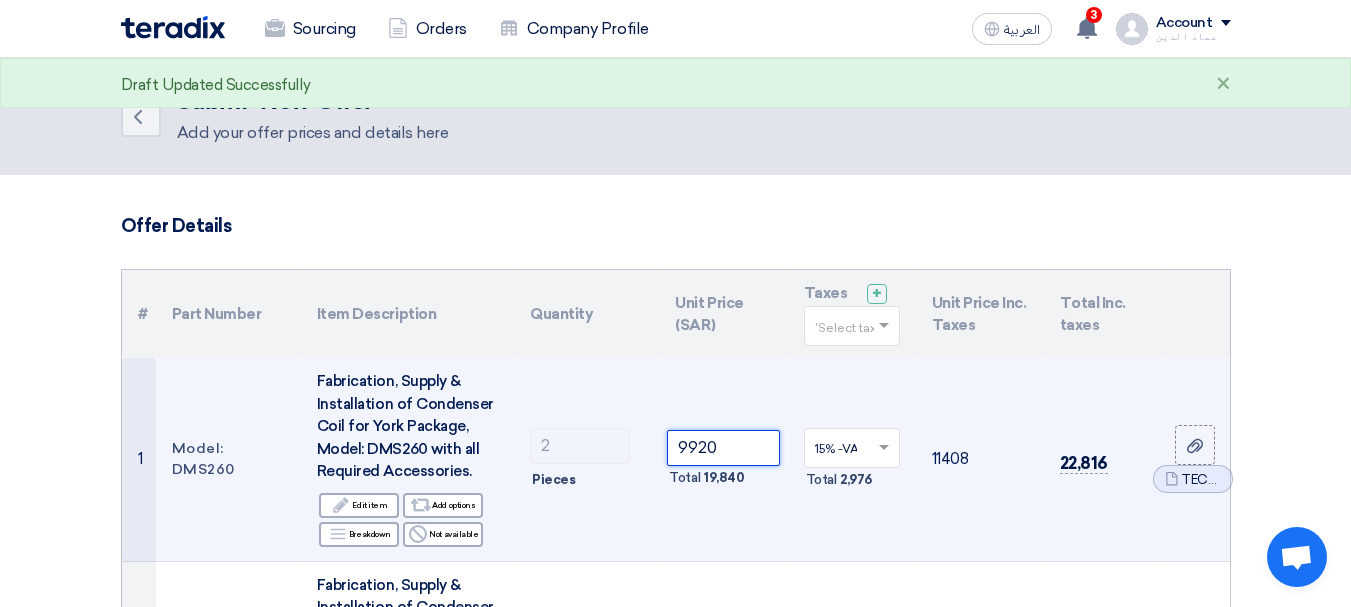 type on "9920" 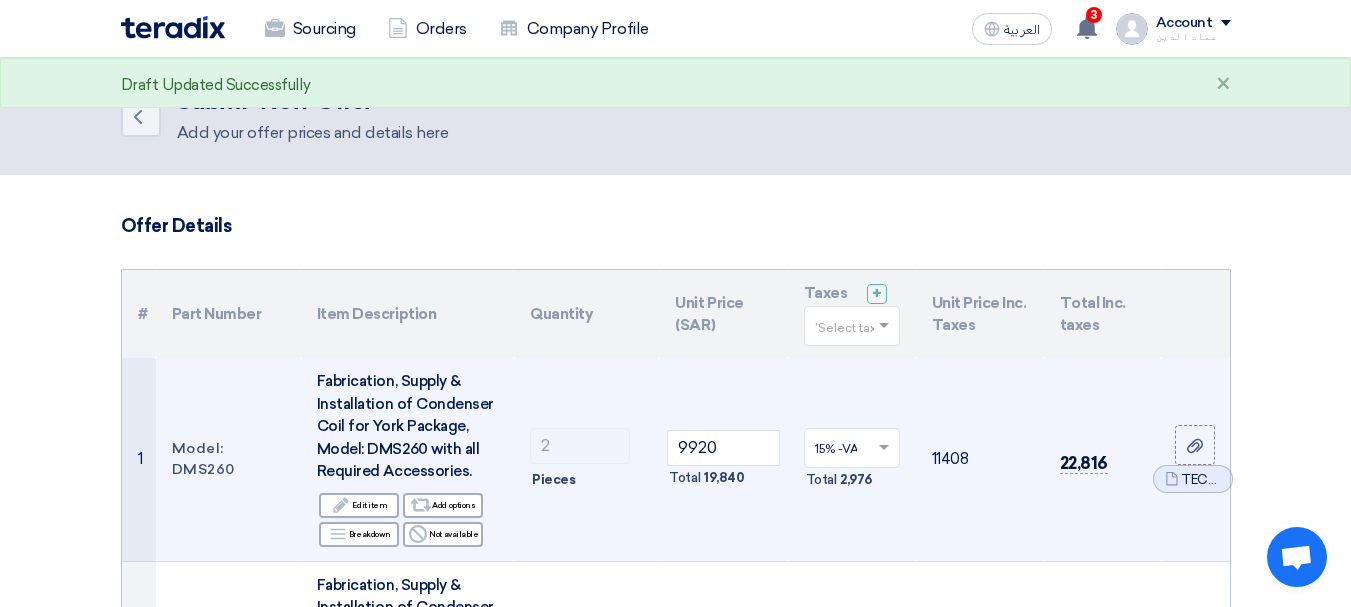 click on "22,816" 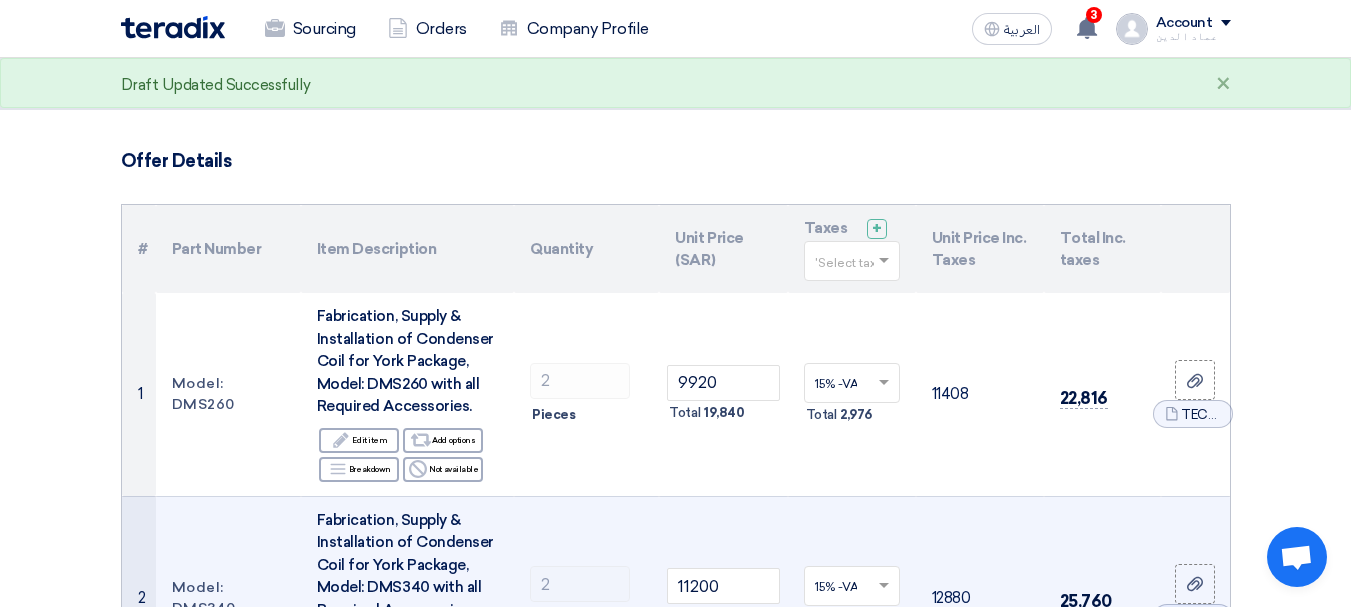 scroll, scrollTop: 100, scrollLeft: 0, axis: vertical 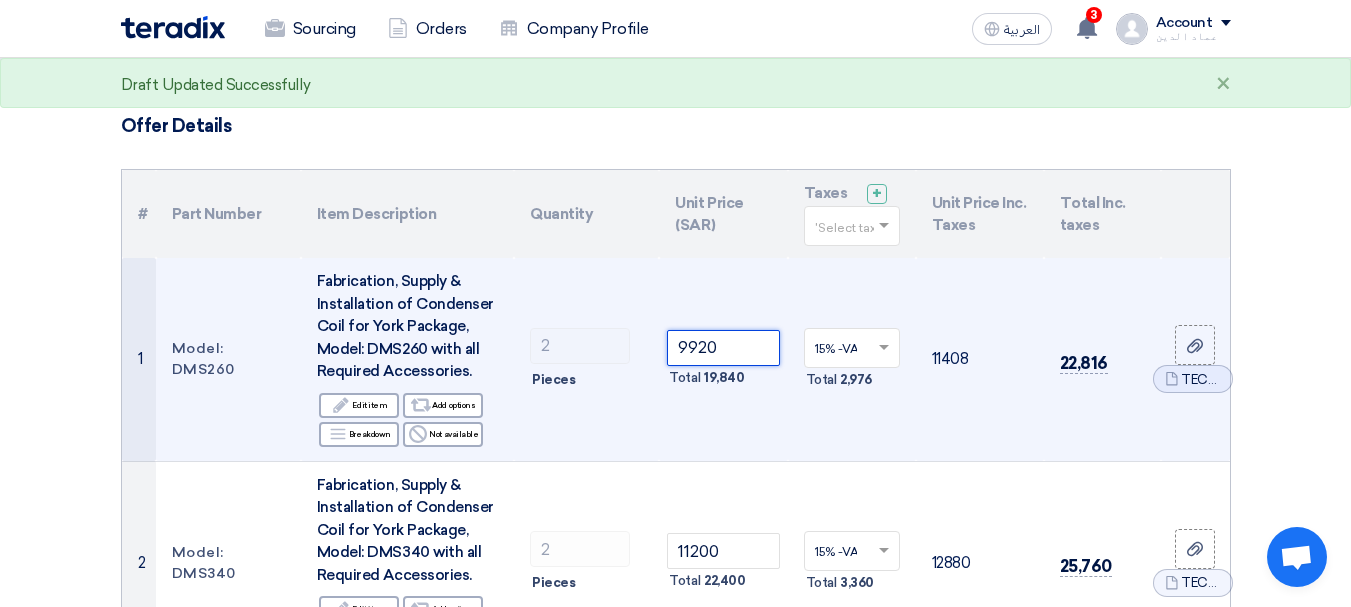 click on "9920" 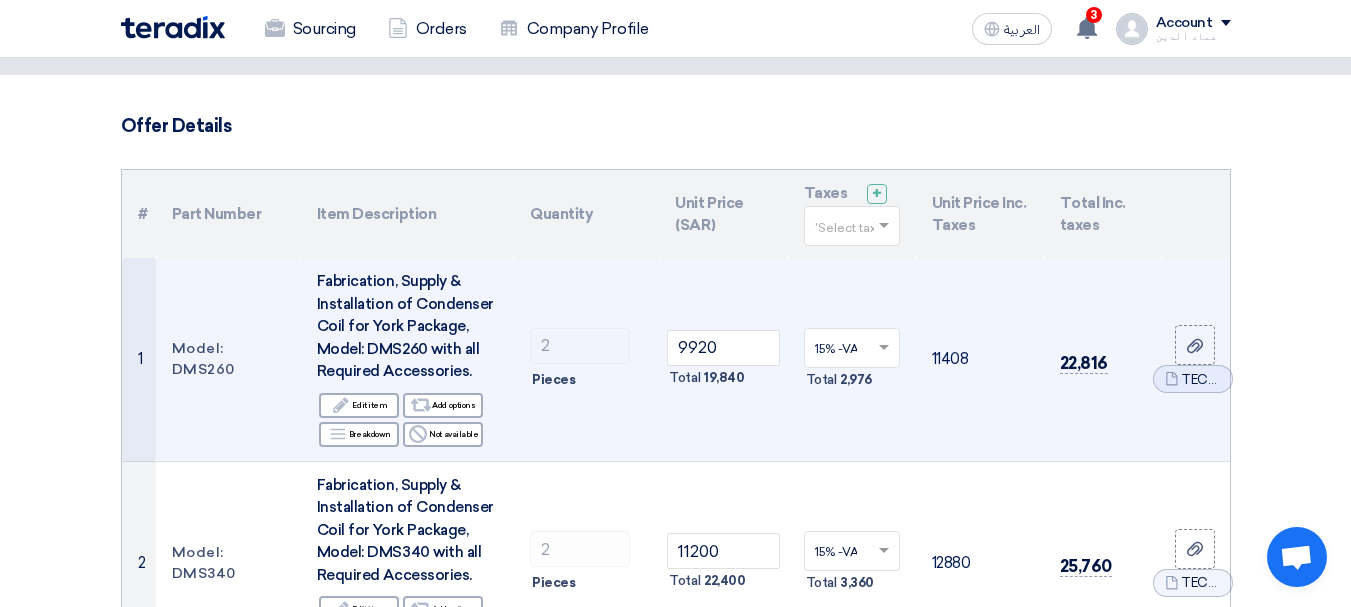 click on "11408" 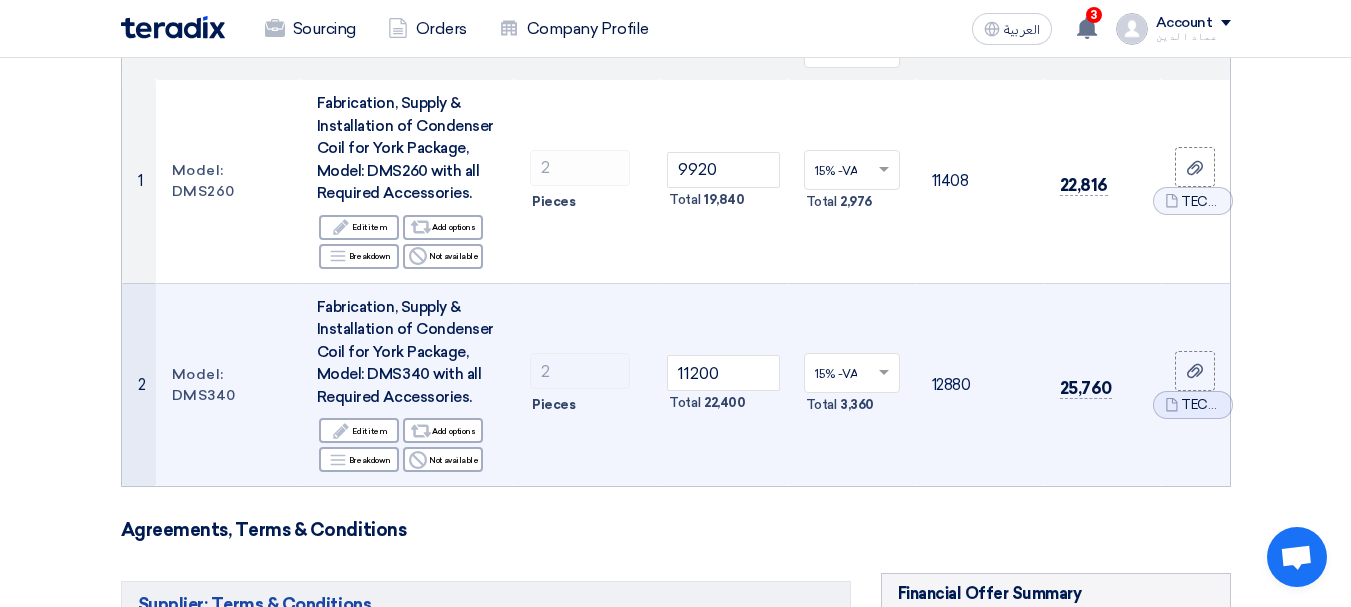 scroll, scrollTop: 300, scrollLeft: 0, axis: vertical 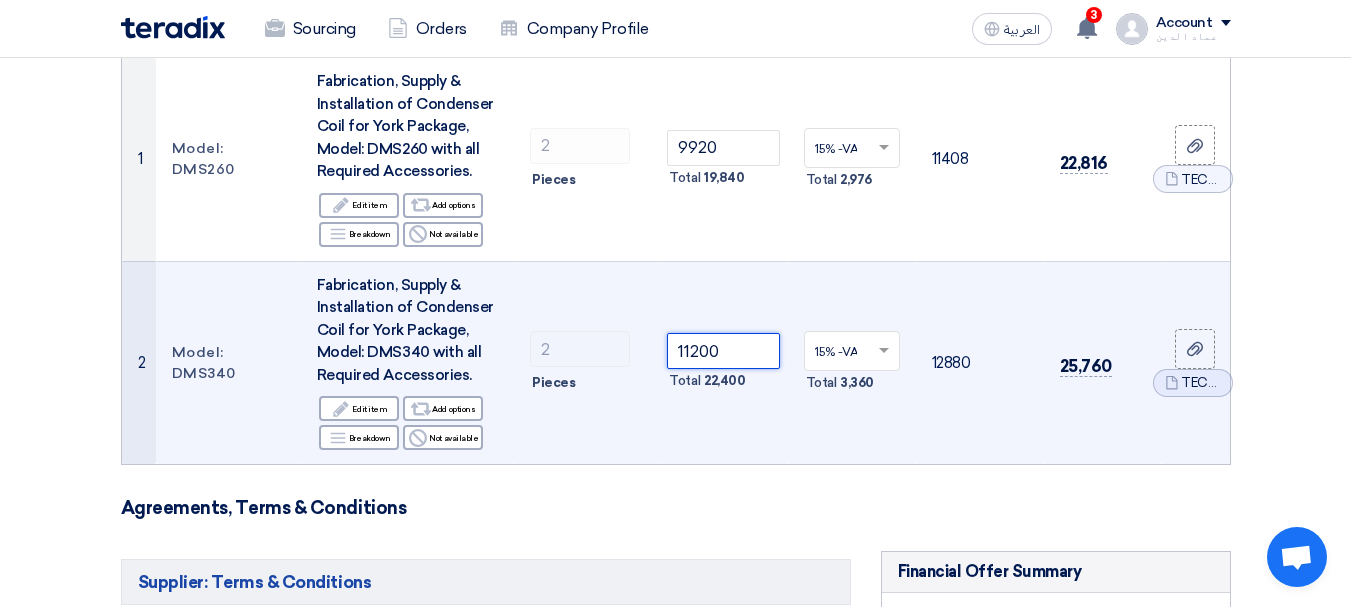click on "11200" 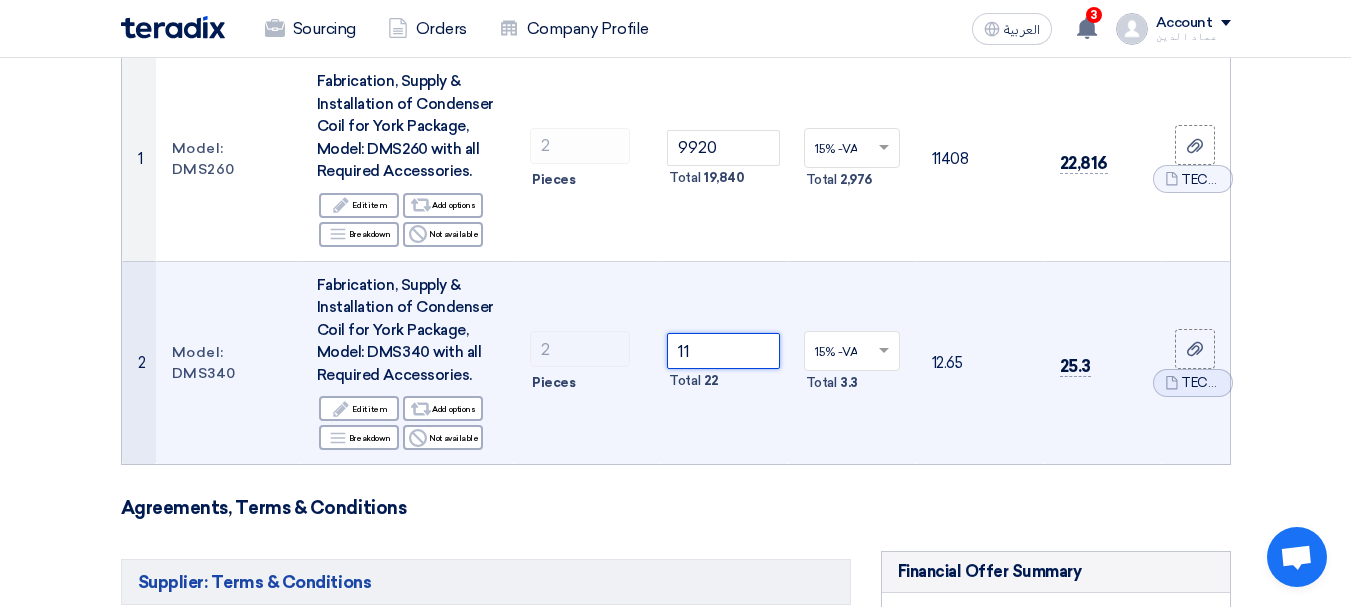 type on "1" 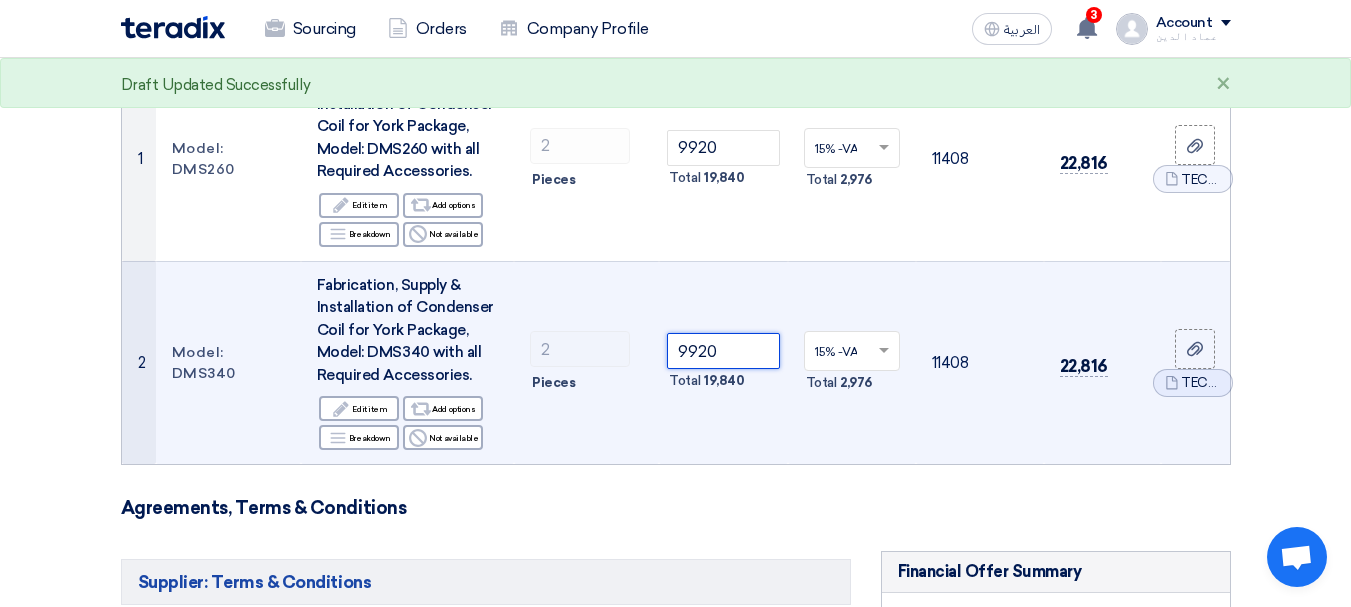 type on "9920" 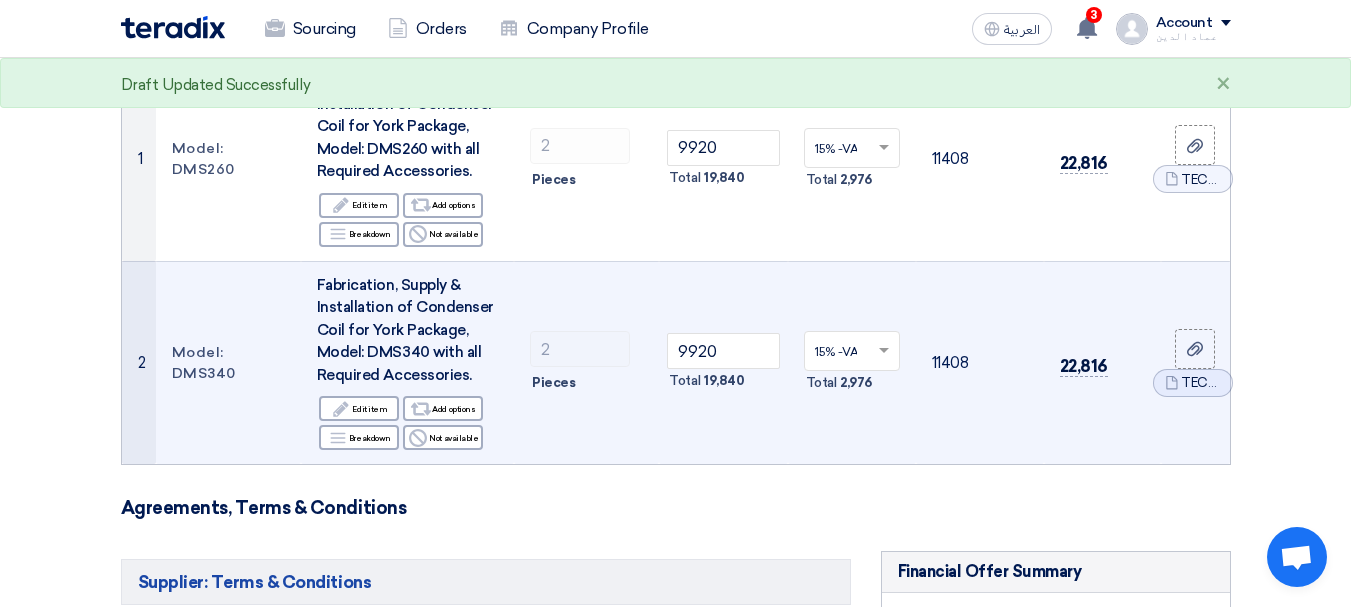 click on "11408" 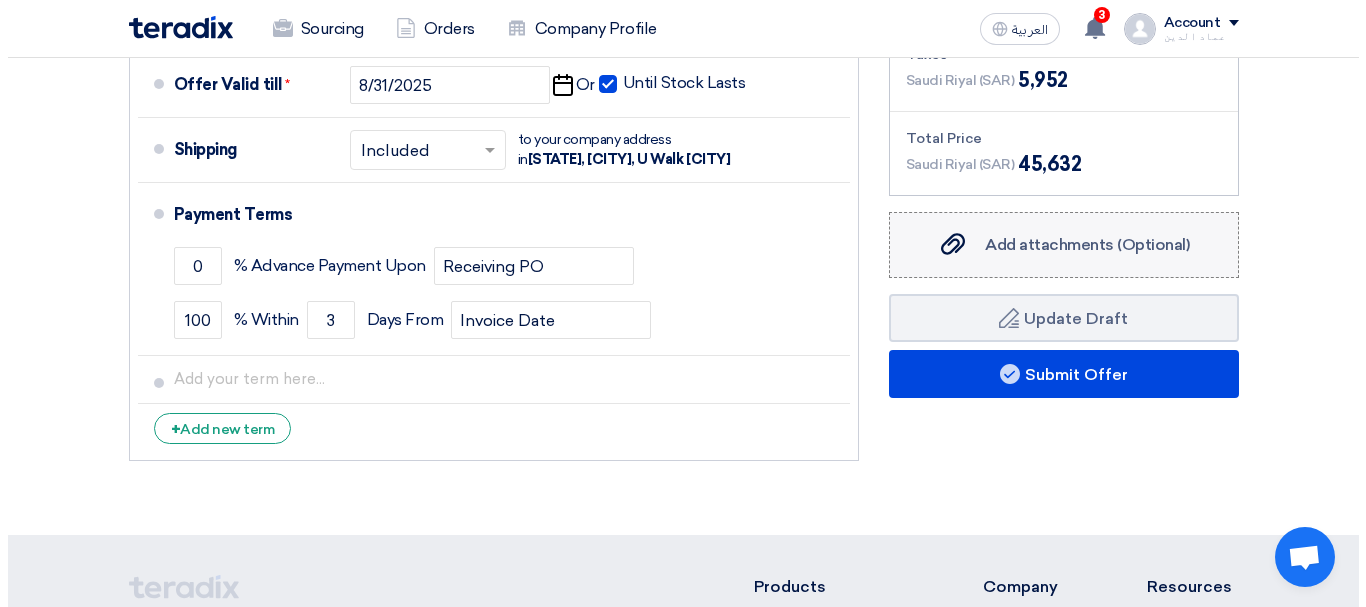 scroll, scrollTop: 1000, scrollLeft: 0, axis: vertical 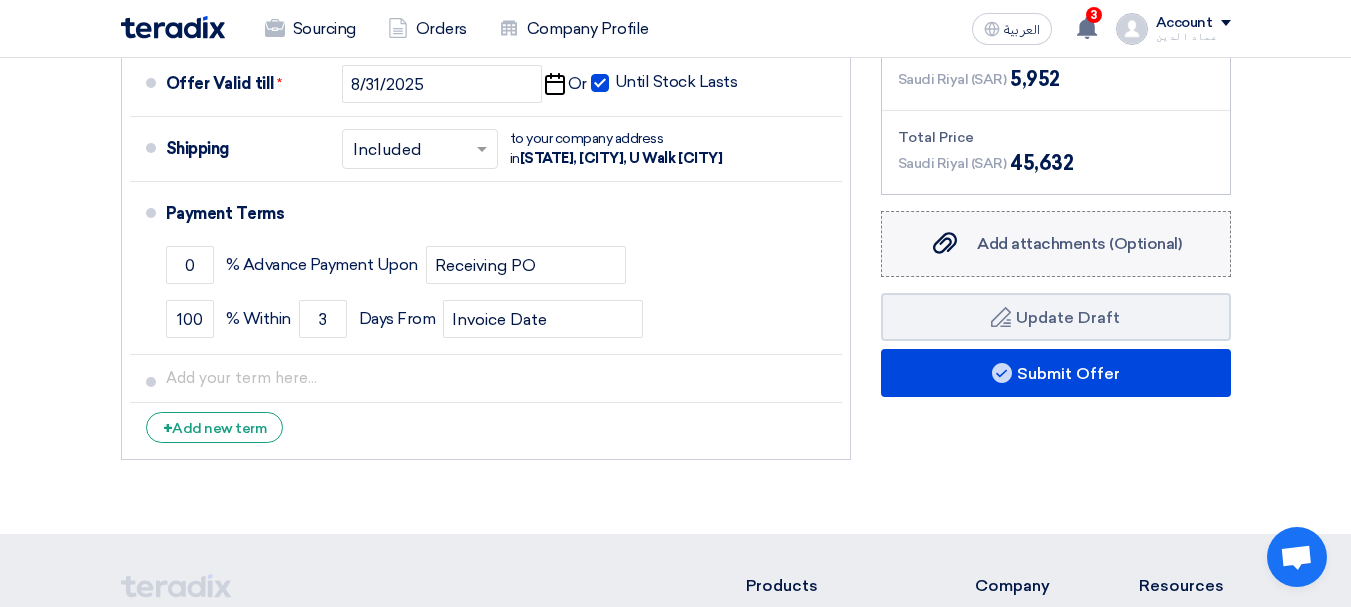 click on "Add attachments (Optional)
Add attachments (Optional)" 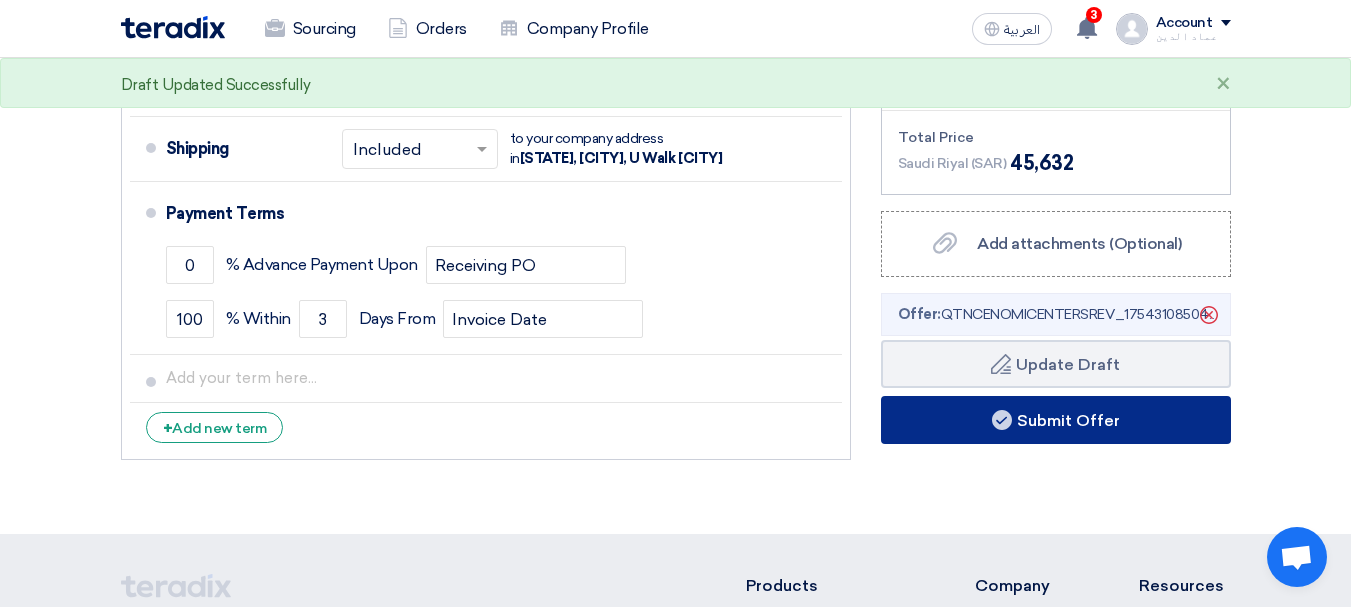 click on "Submit Offer" 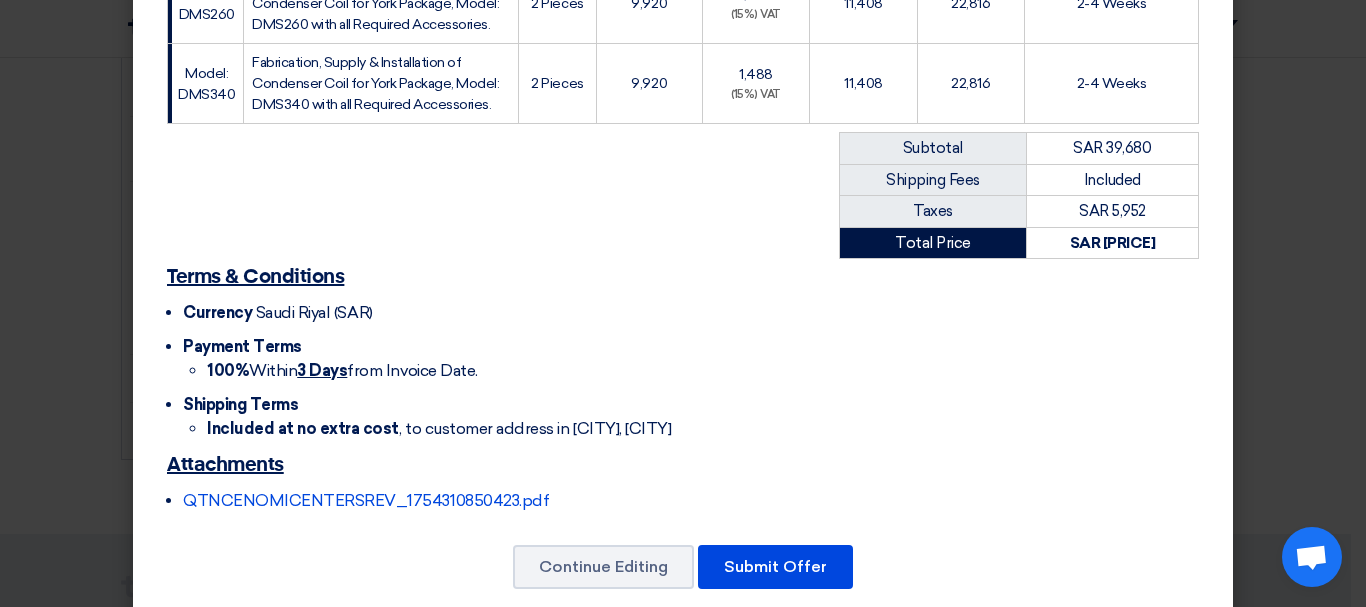 scroll, scrollTop: 497, scrollLeft: 0, axis: vertical 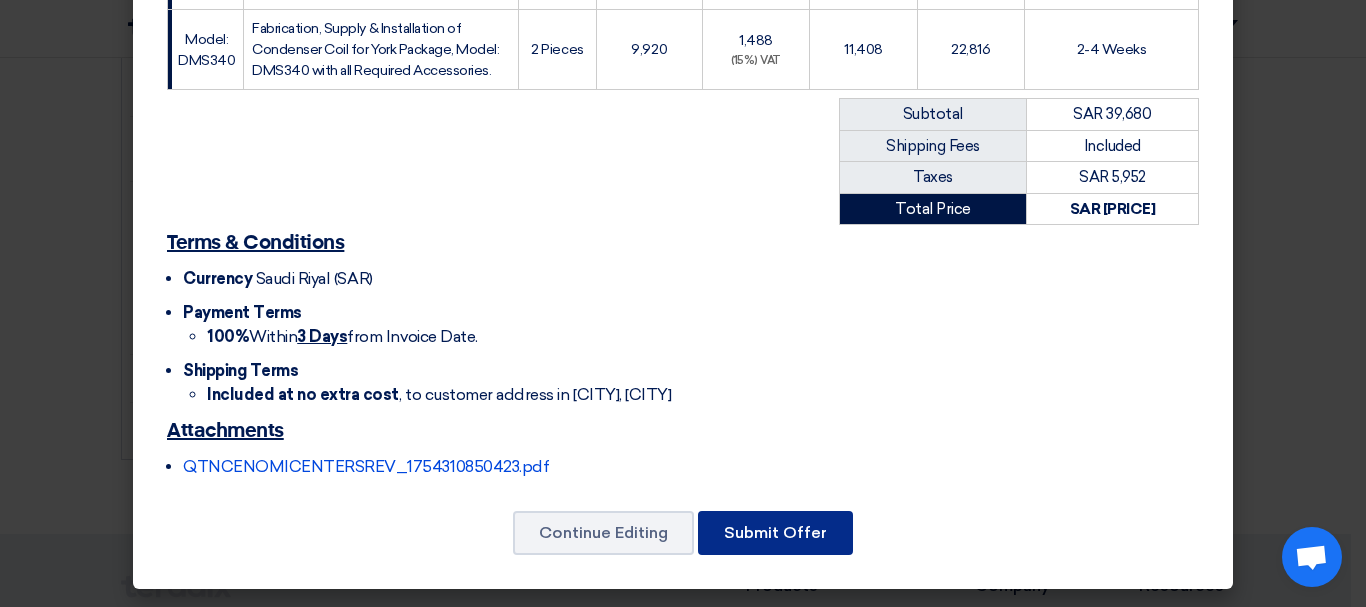 click on "Submit Offer" 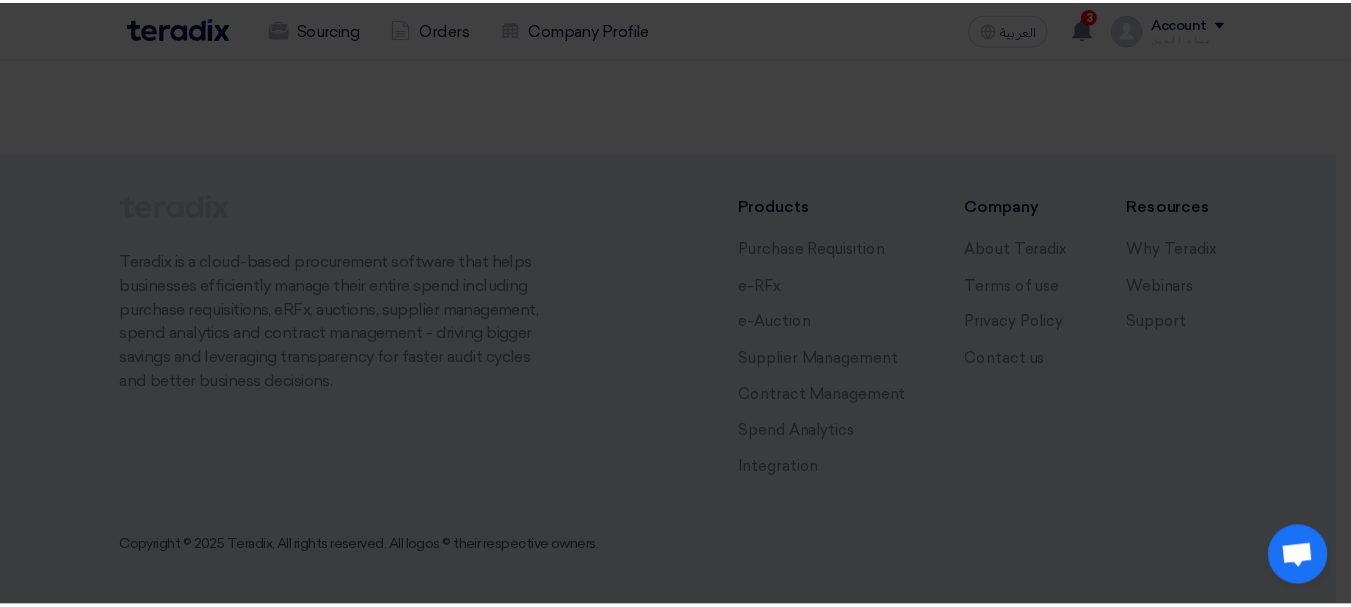 scroll, scrollTop: 0, scrollLeft: 0, axis: both 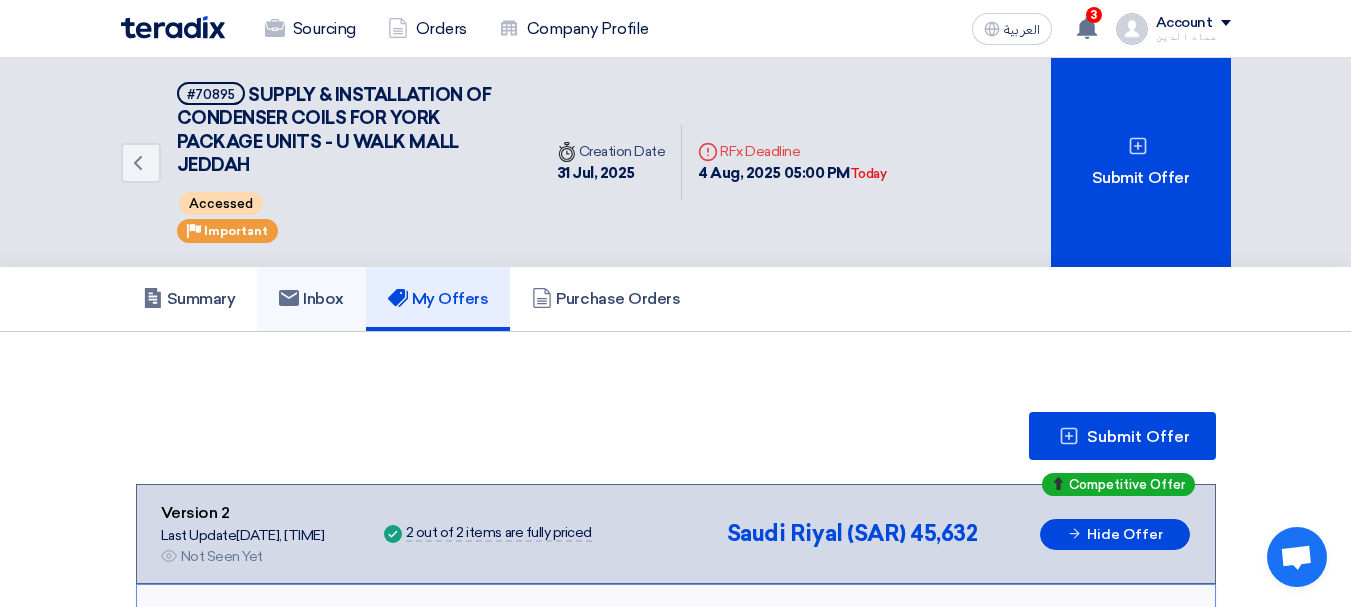 click on "Inbox" 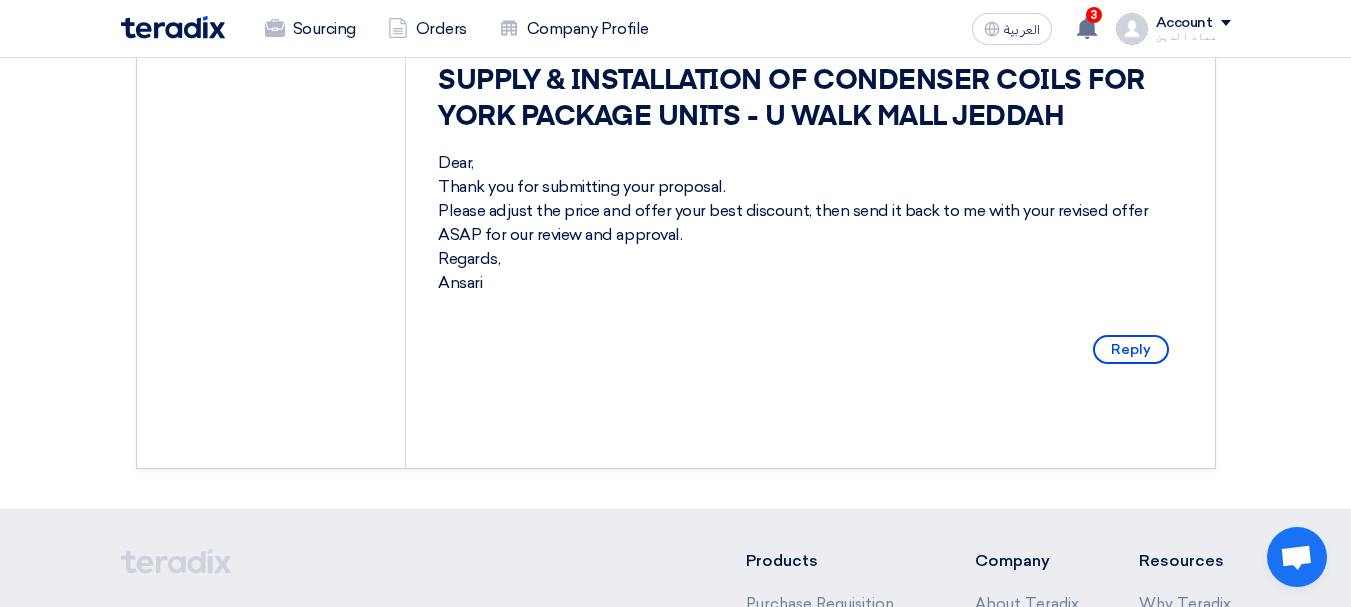 scroll, scrollTop: 500, scrollLeft: 0, axis: vertical 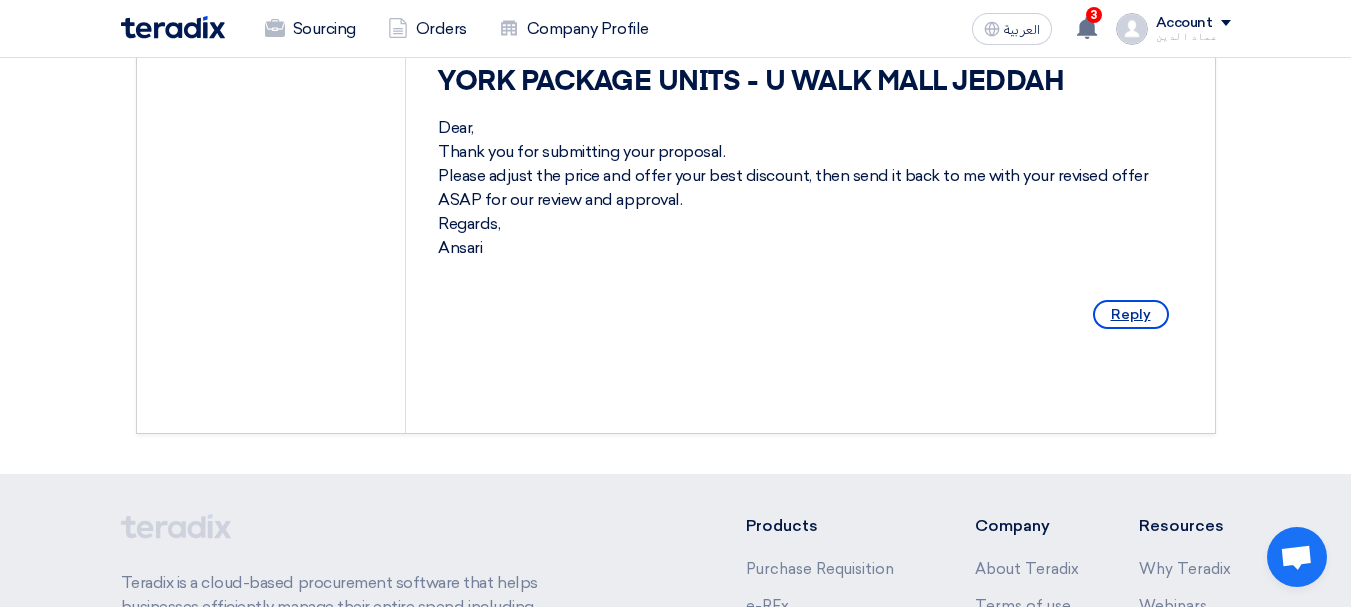 click on "Reply" at bounding box center [1131, 314] 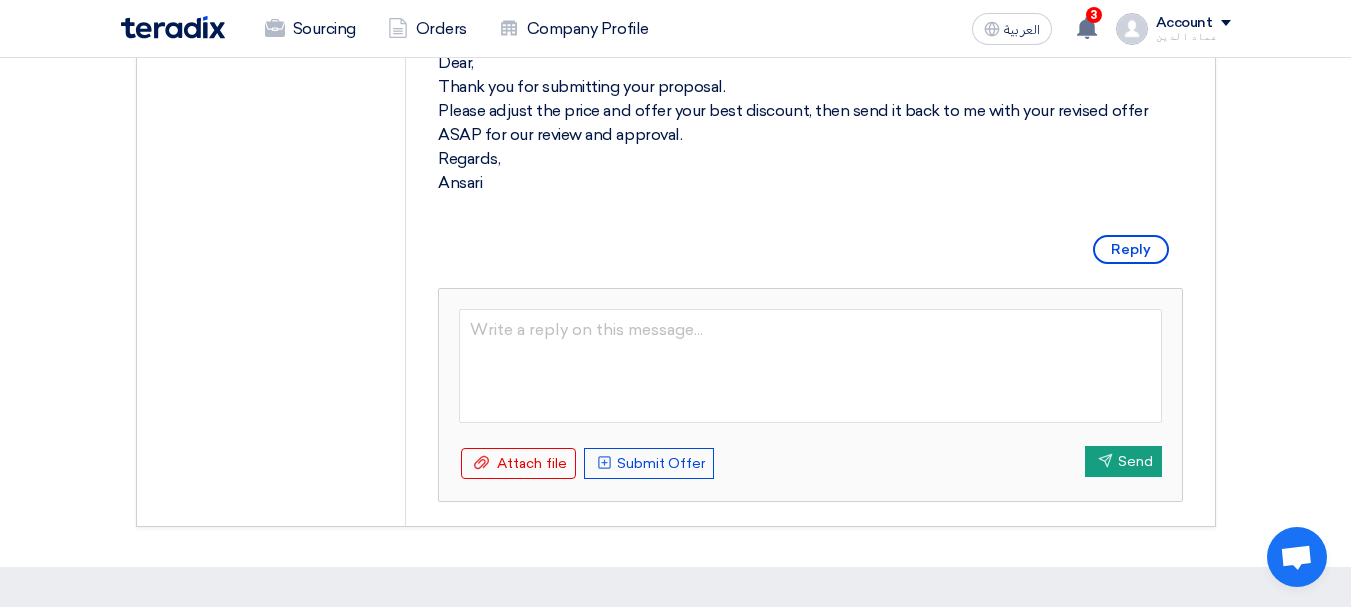 scroll, scrollTop: 600, scrollLeft: 0, axis: vertical 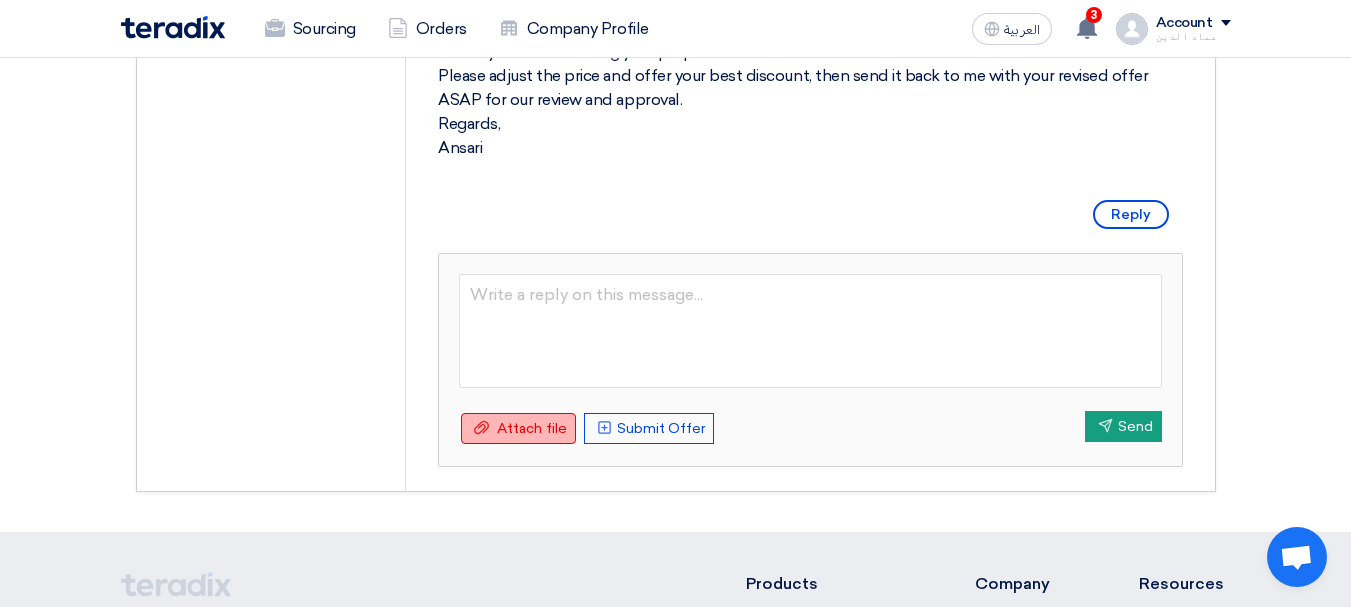 click on "Attach file" at bounding box center [532, 429] 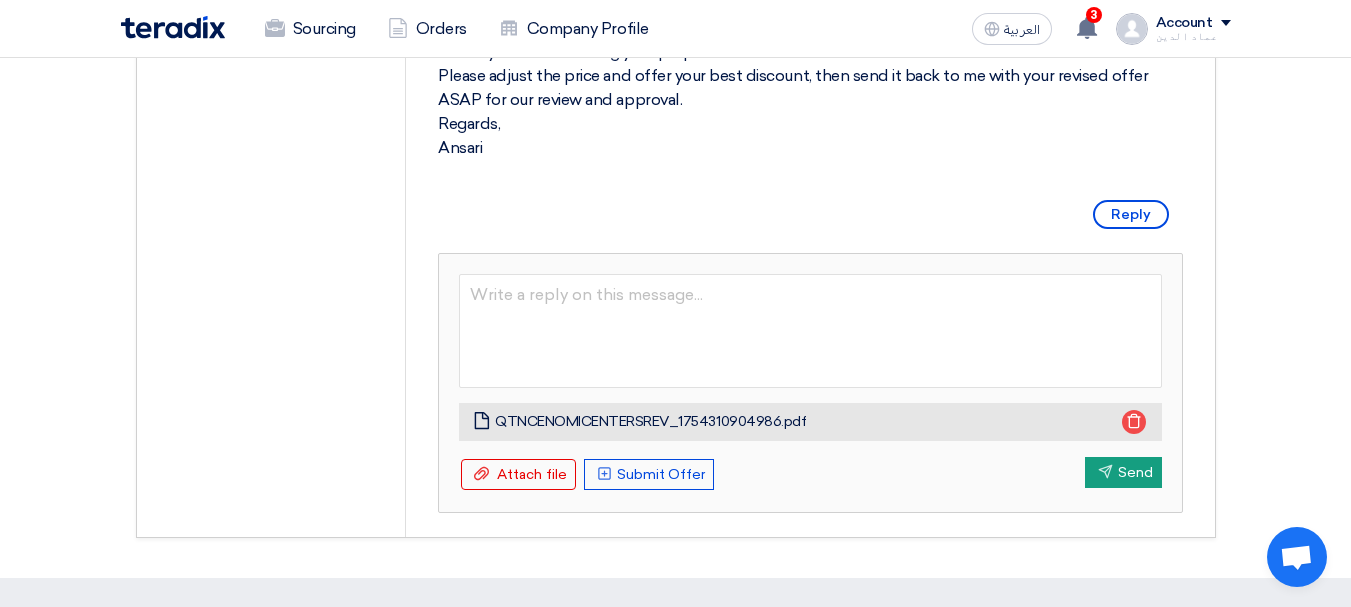 drag, startPoint x: 488, startPoint y: 167, endPoint x: 432, endPoint y: 176, distance: 56.718605 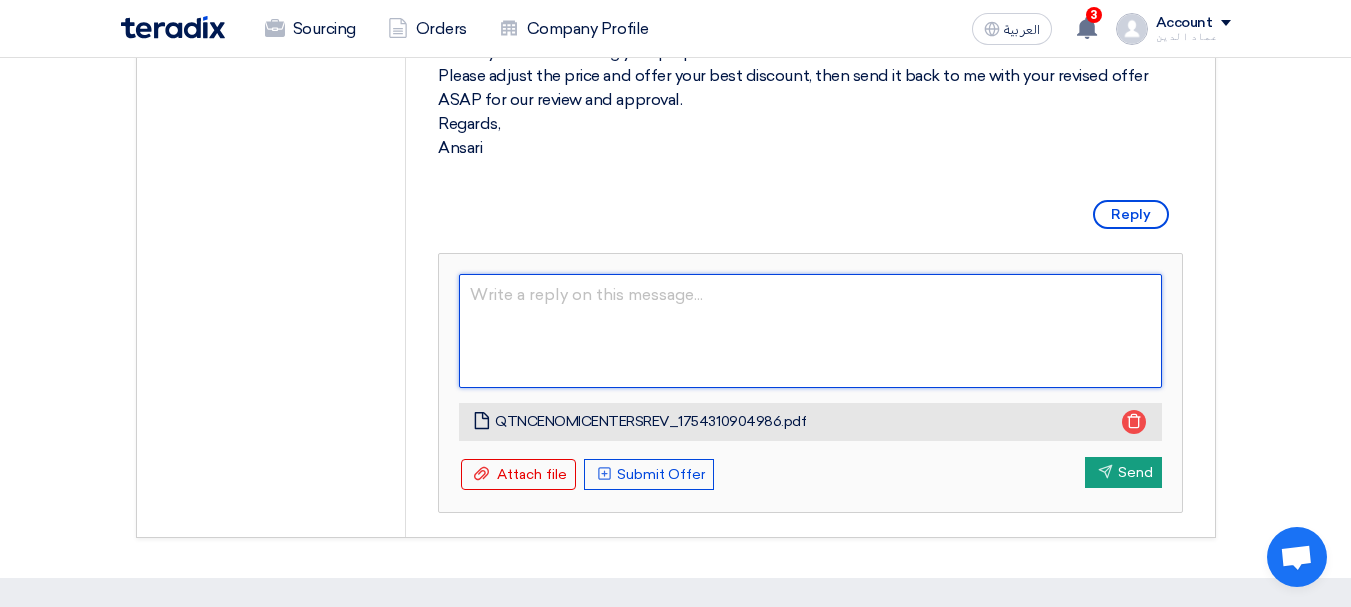 click at bounding box center (810, 331) 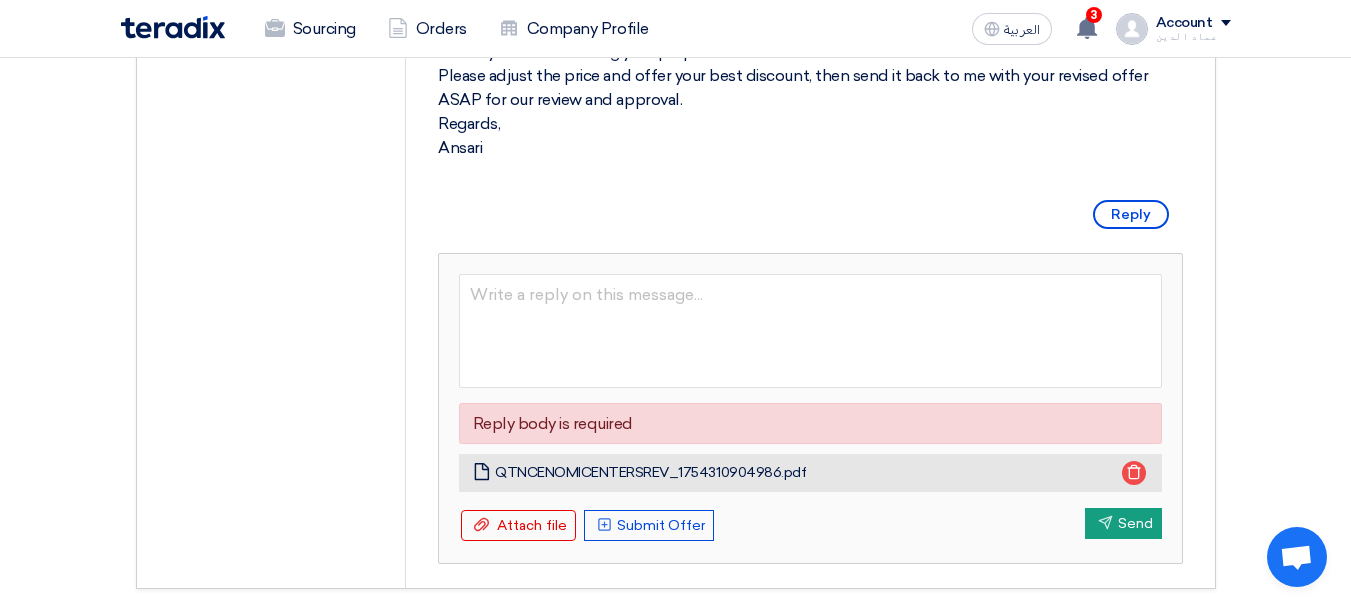 drag, startPoint x: 485, startPoint y: 172, endPoint x: 439, endPoint y: 175, distance: 46.09772 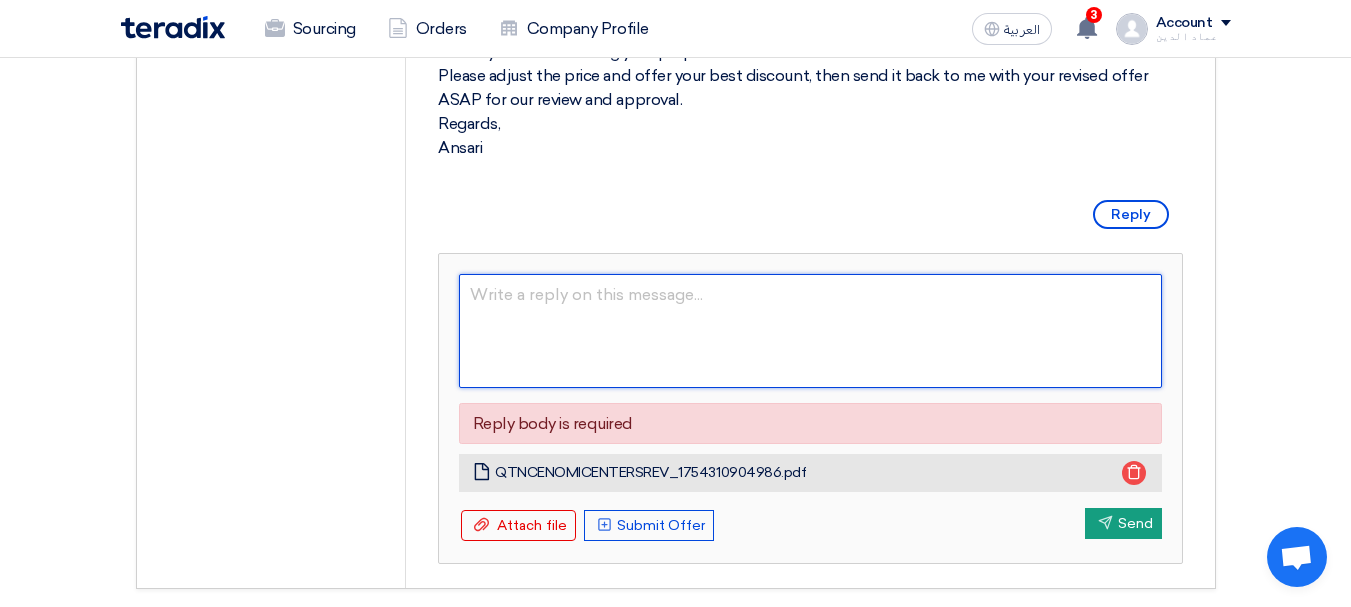 click at bounding box center [810, 331] 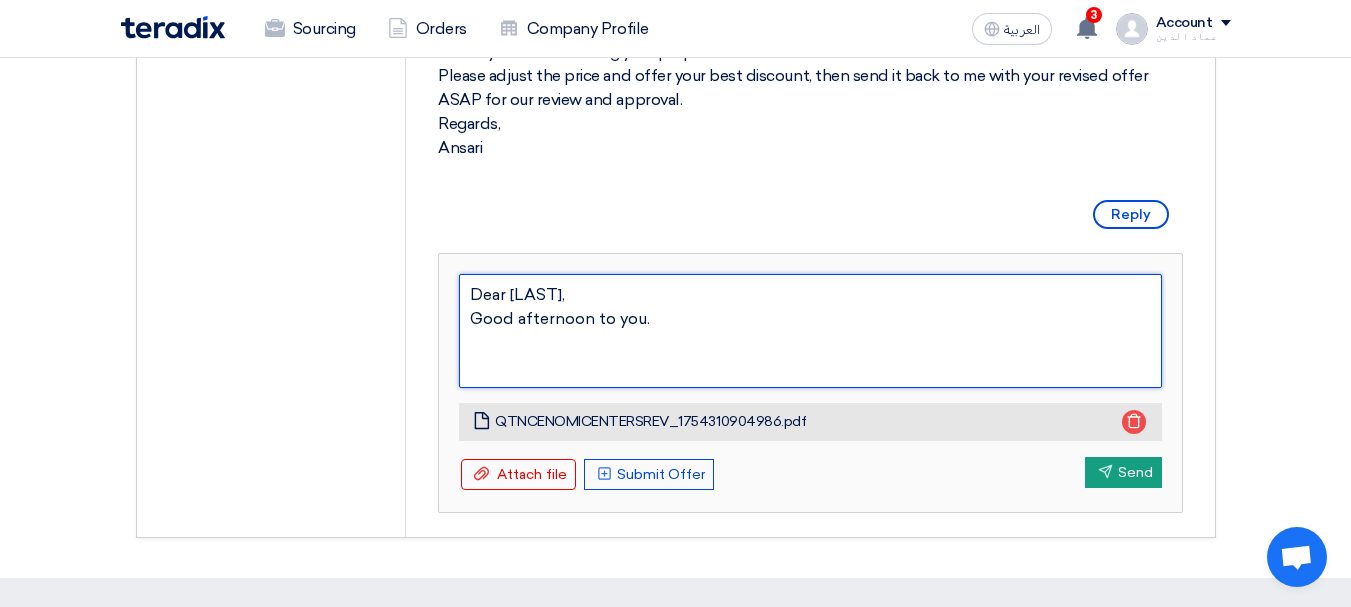 type on "Dear [LAST],
Good afternoon to you." 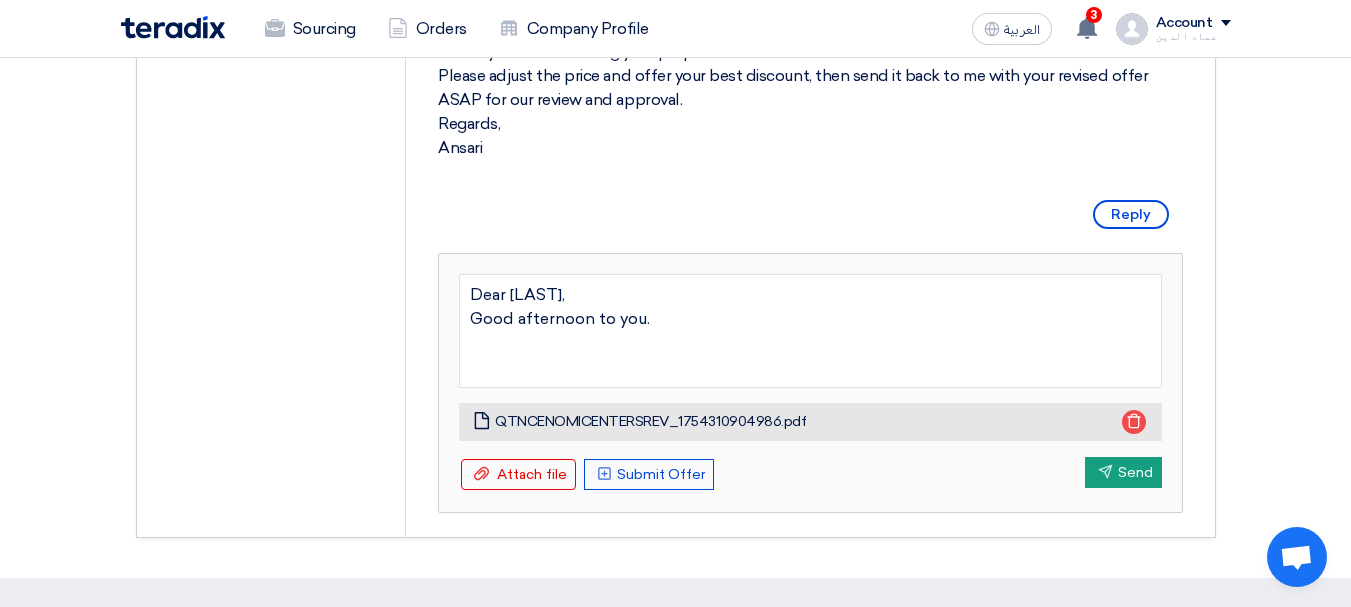 type on "Dear Ansari" 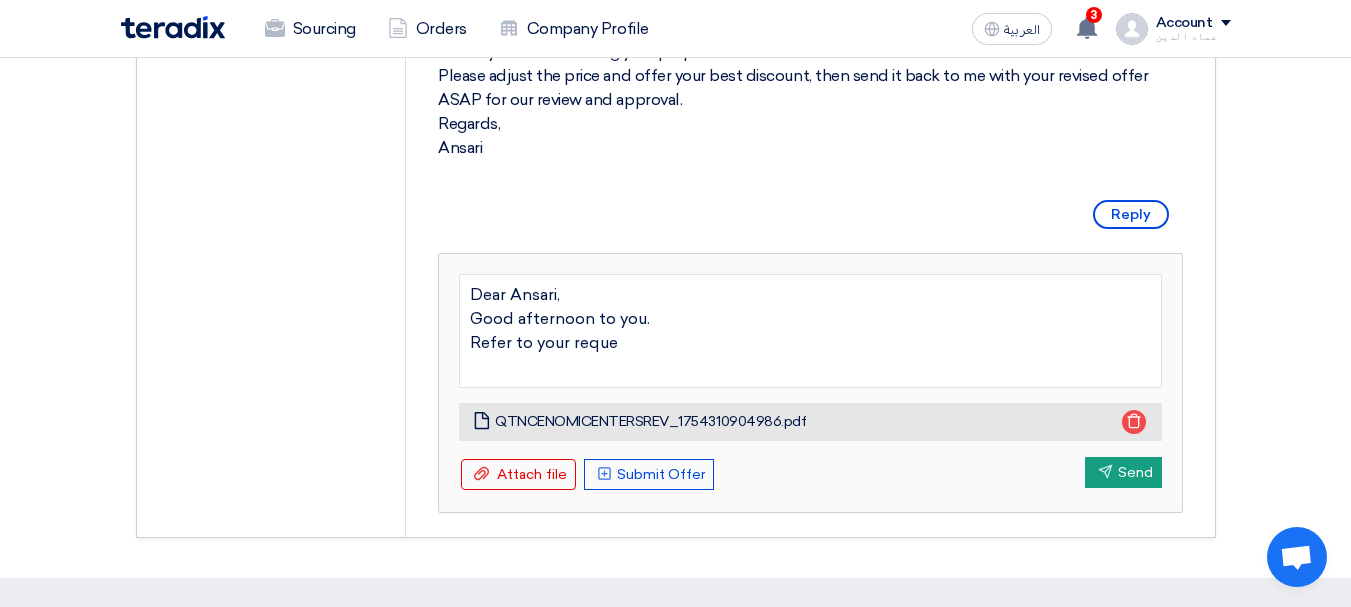 type on "Dear Ansari,
Good afternoon to you.
Refer to your reques" 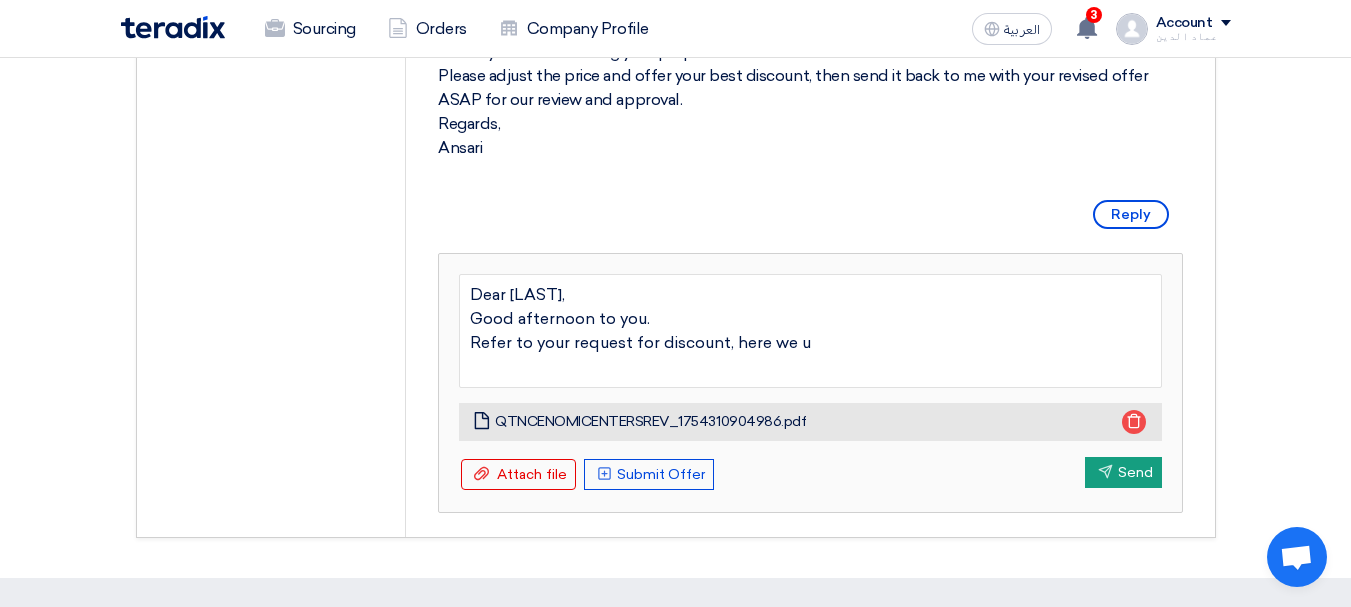 type on "Dear [LAST],
Good afternoon to you.
Refer to your request for discount, here we" 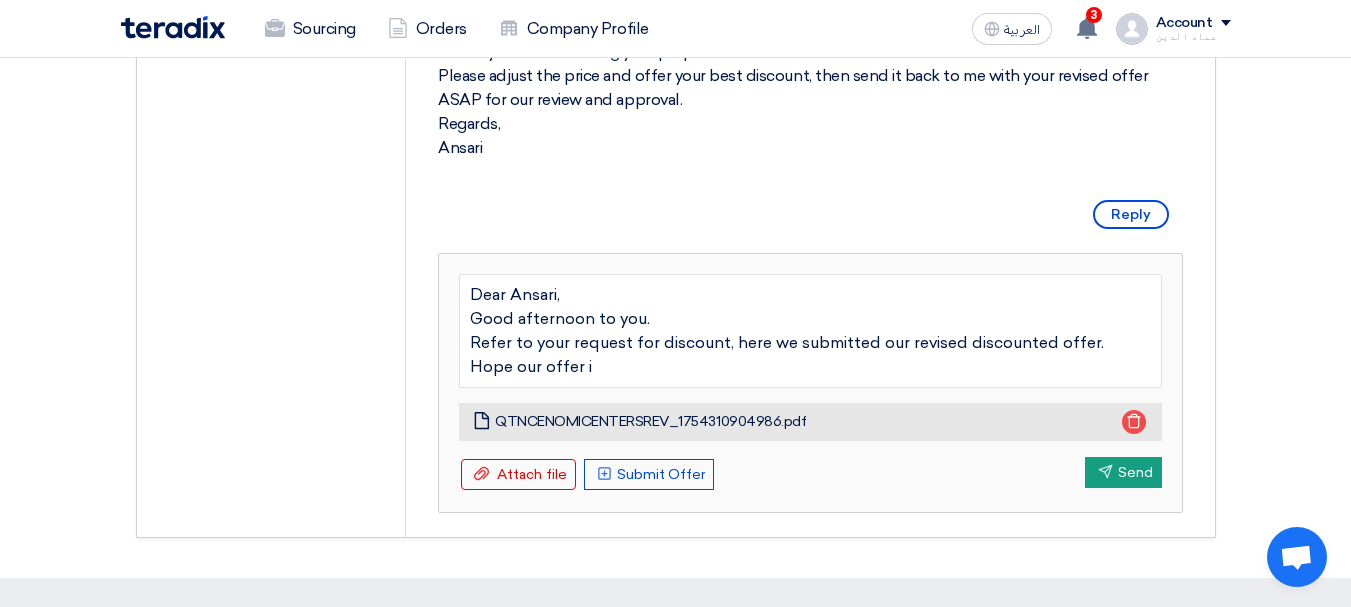 type on "Dear Ansari,
Good afternoon to you.
Refer to your request for discount, here we submitted our revised discounted offer.
Hope our offer in" 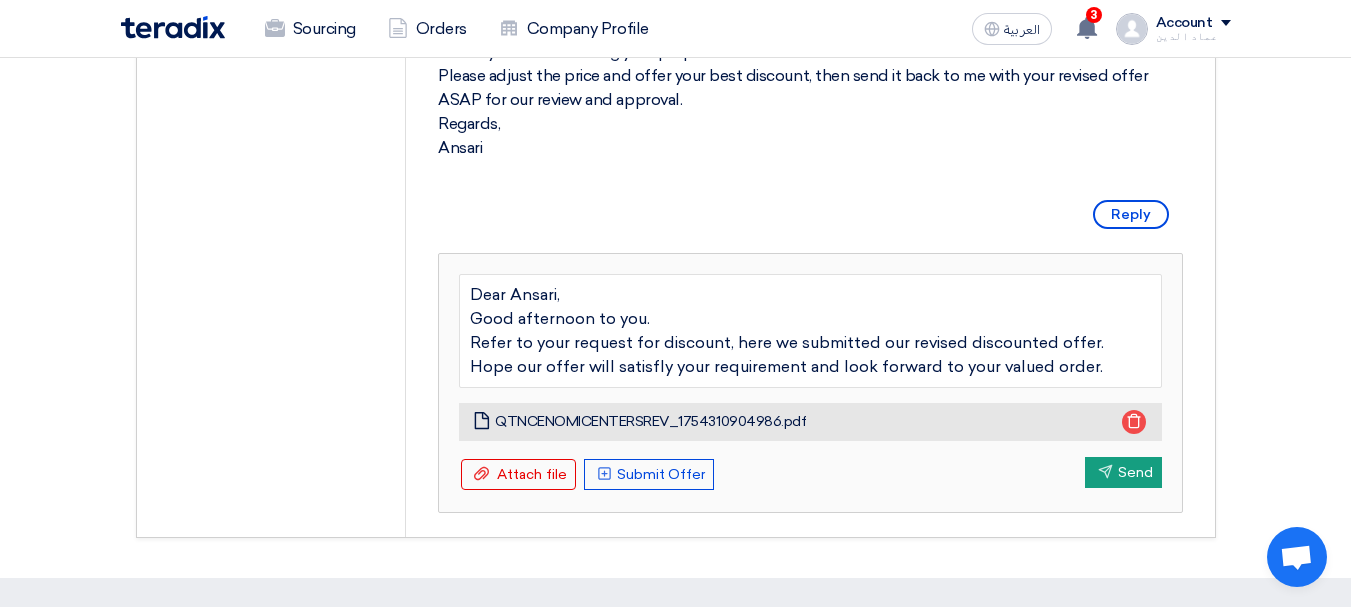 scroll, scrollTop: 38, scrollLeft: 0, axis: vertical 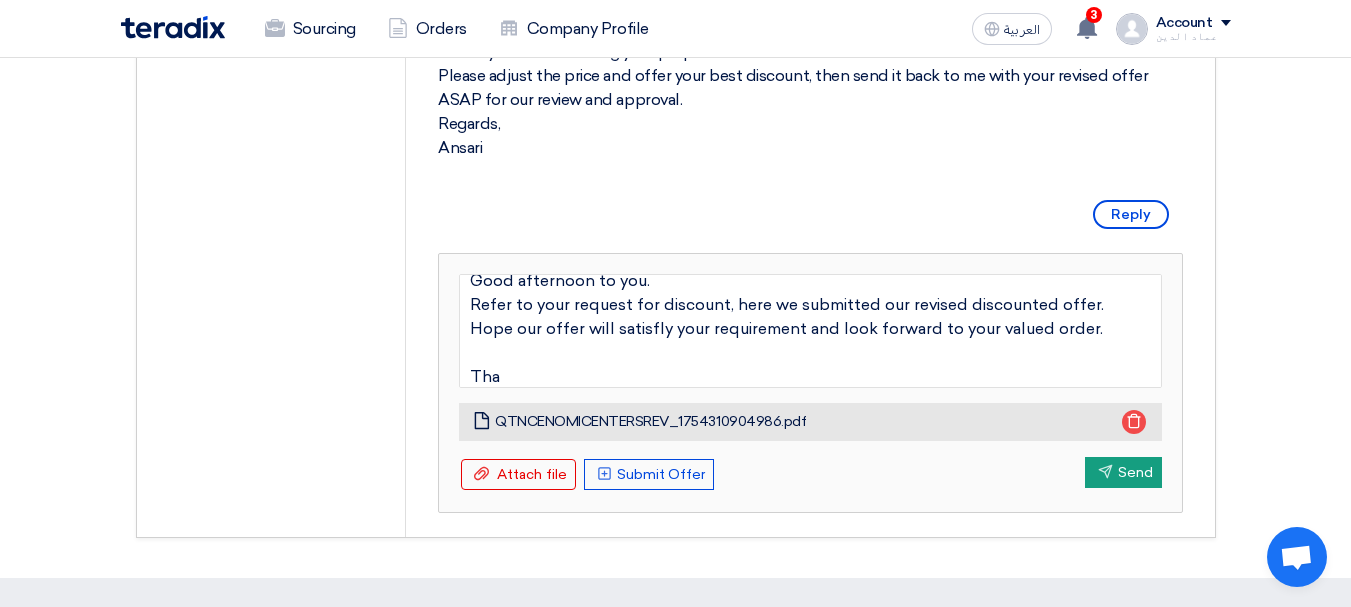 type on "Dear [LAST],
Good afternoon to you.
Refer to your request for discount, here we submitted our revised discounted offer.
Hope our offer will satisfly your requirement and look forward to your valued order.
Than" 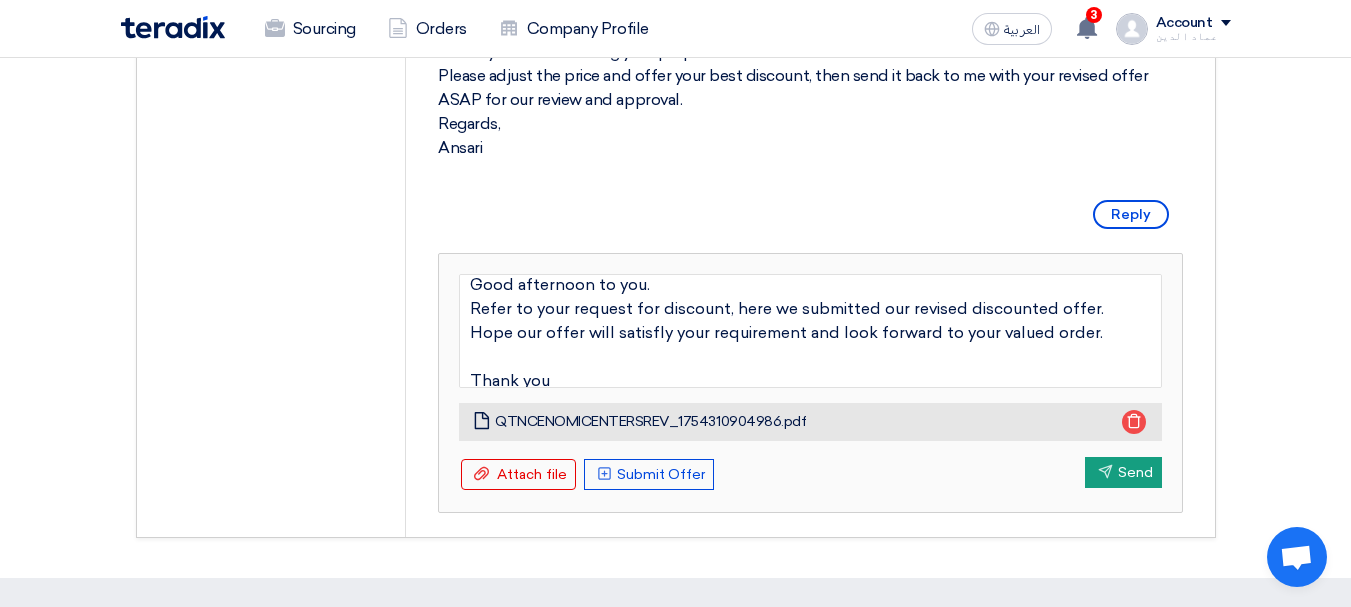 scroll, scrollTop: 10, scrollLeft: 0, axis: vertical 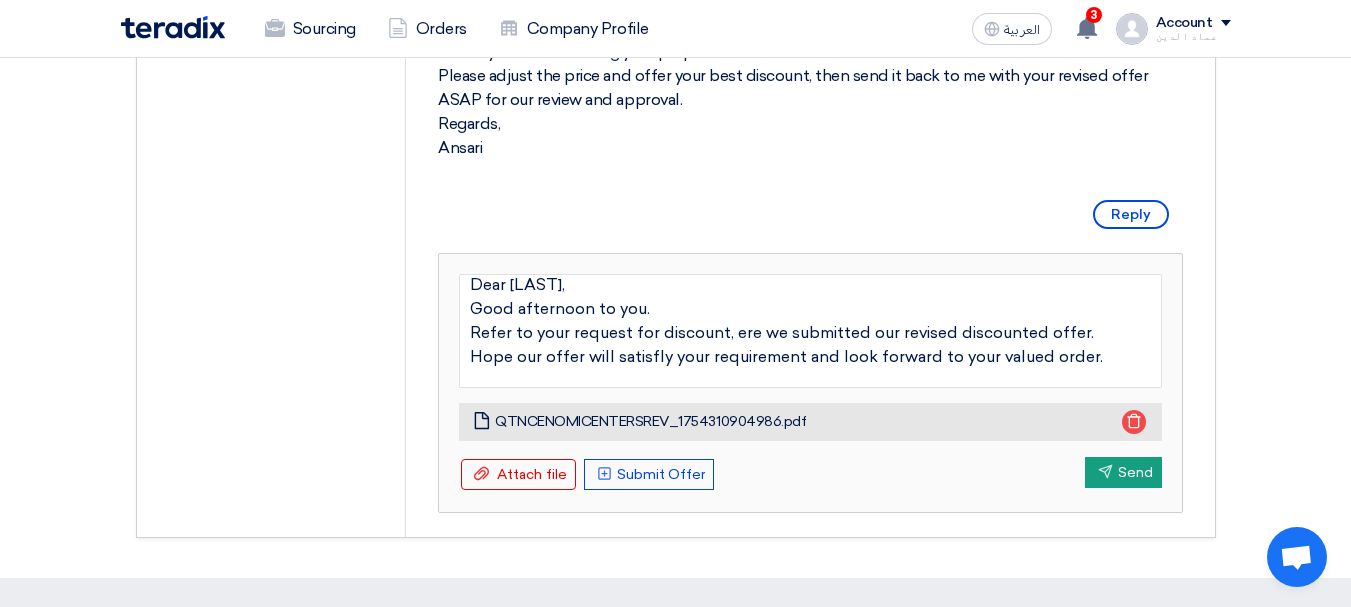 type on "Dear [LAST],
Good afternoon to you.
Refer to your request for discount, re we submitted our revised discounted offer.
Hope our offer will satisfly your requirement and look forward to your valued order.
Thank you" 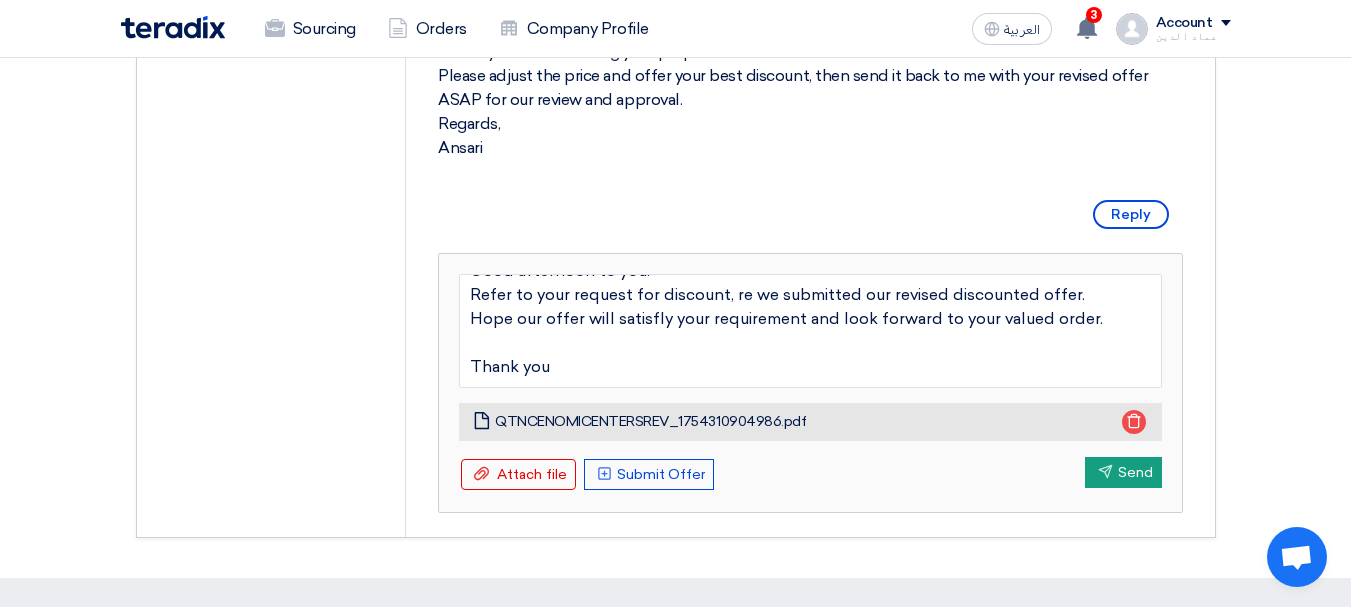 scroll, scrollTop: 34, scrollLeft: 0, axis: vertical 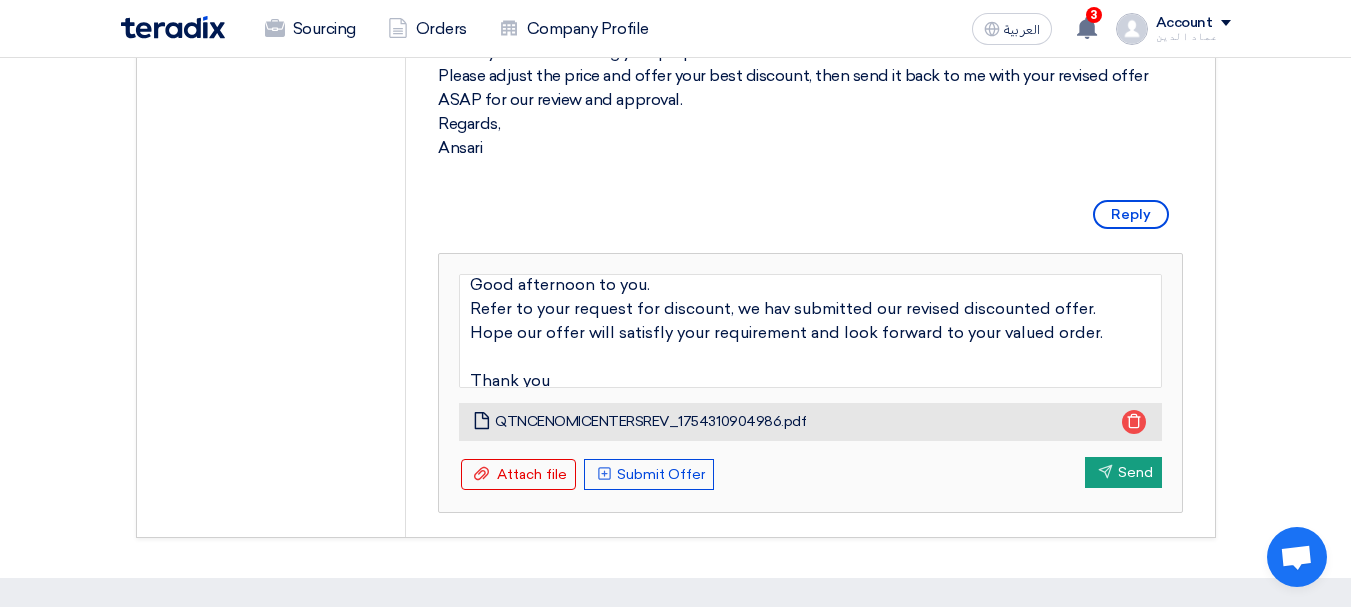 type on "Dear [LAST],
Good afternoon to you.
Refer to your request for discount, we have submitted our revised discounted offer.
Hope our offer will satisfly your requirement and look forward to your valued order.
Thank you" 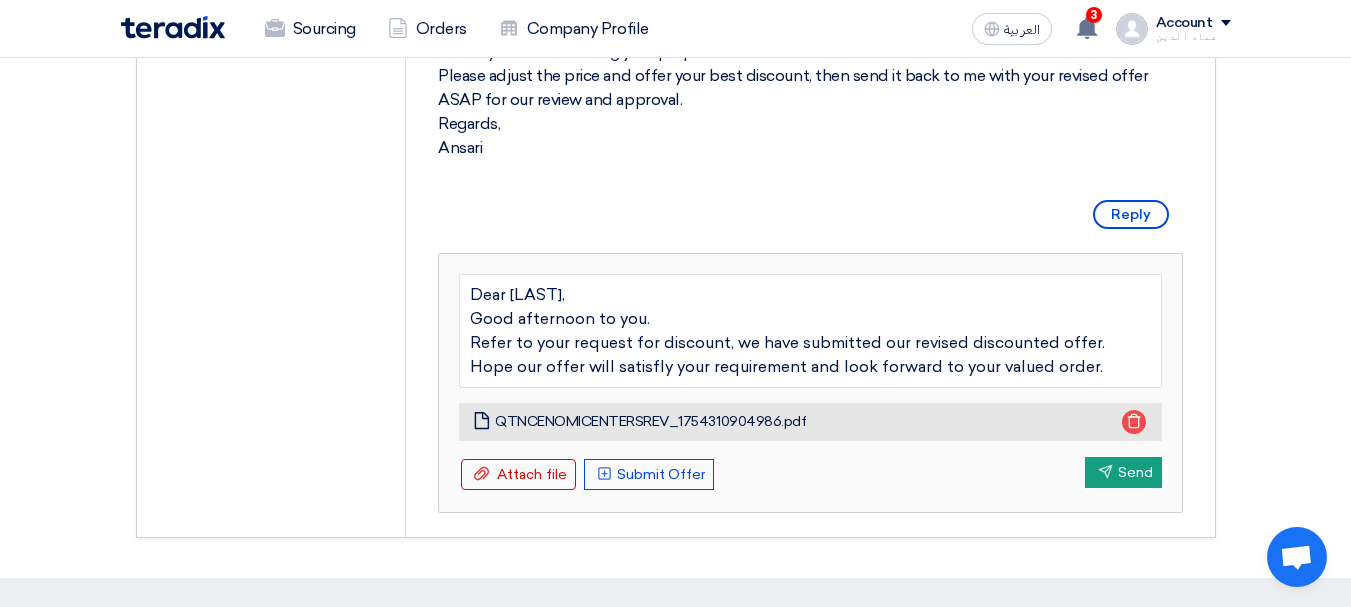 scroll, scrollTop: 48, scrollLeft: 0, axis: vertical 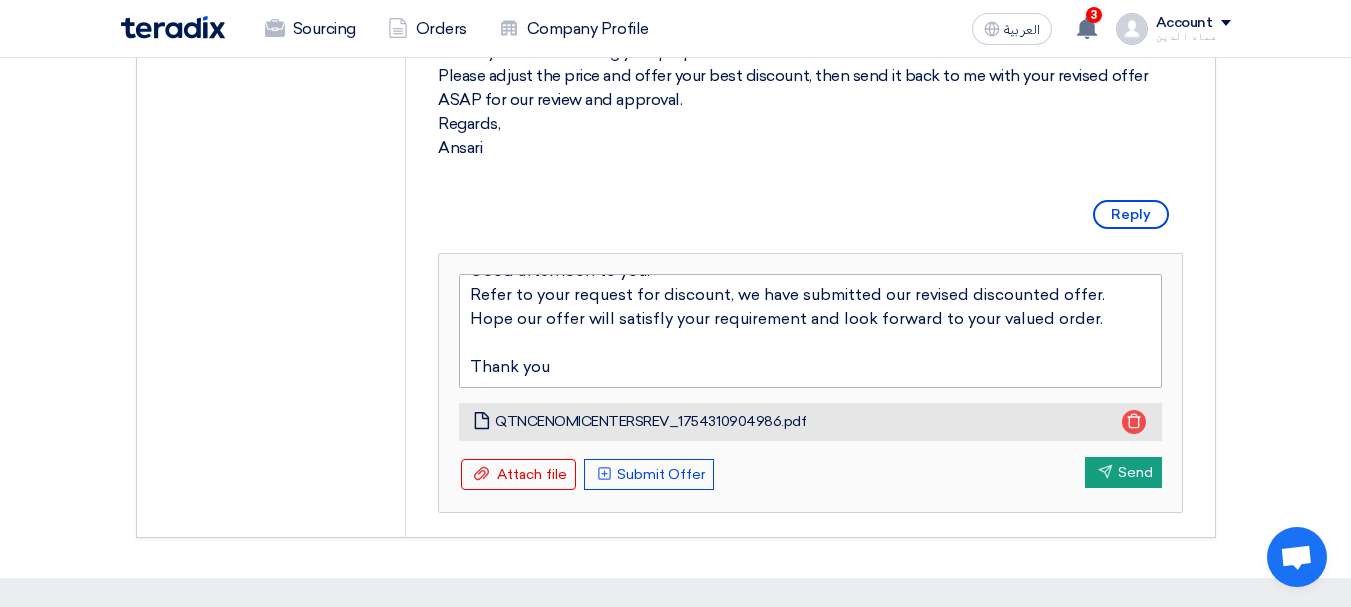 click on "Dear [LAST],
Good afternoon to you.
Refer to your request for discount, we have submitted our revised discounted offer.
Hope our offer will satisfly your requirement and look forward to your valued order.
Thank you" at bounding box center [810, 331] 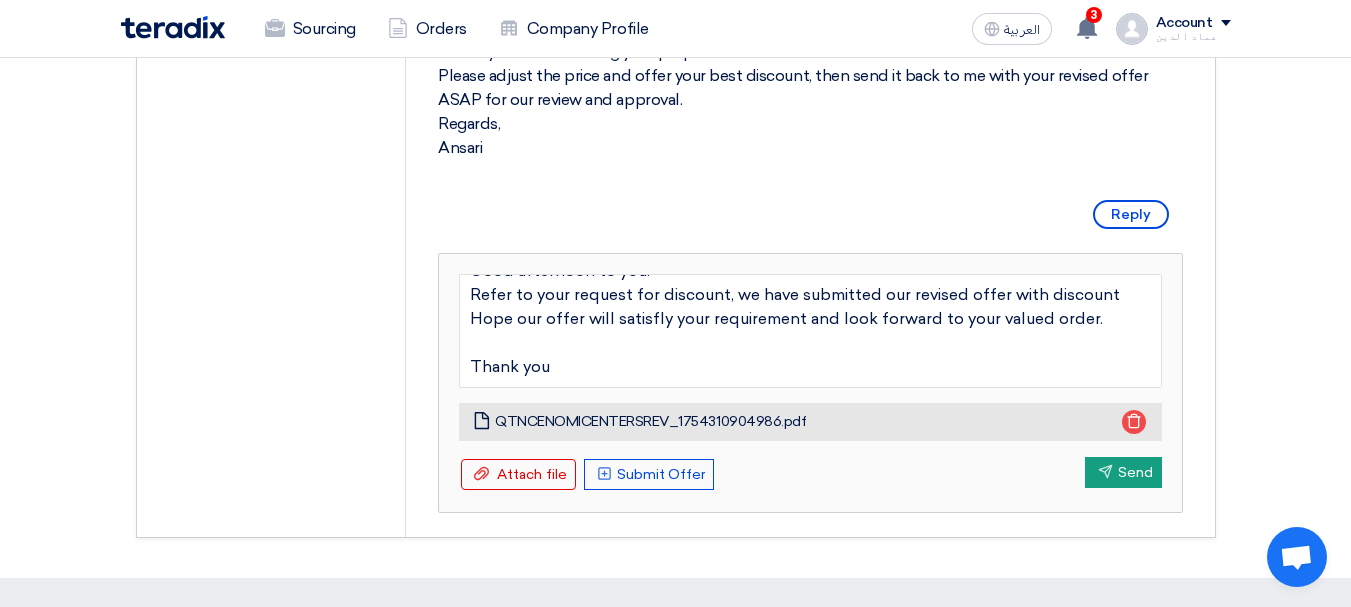 type on "Dear [LAST],
Good afternoon to you.
Refer to your request for discount, we have submitted our revised offer with discount.
Hope our offer will satisfly your requirement and look forward to your valued order.
Thank you" 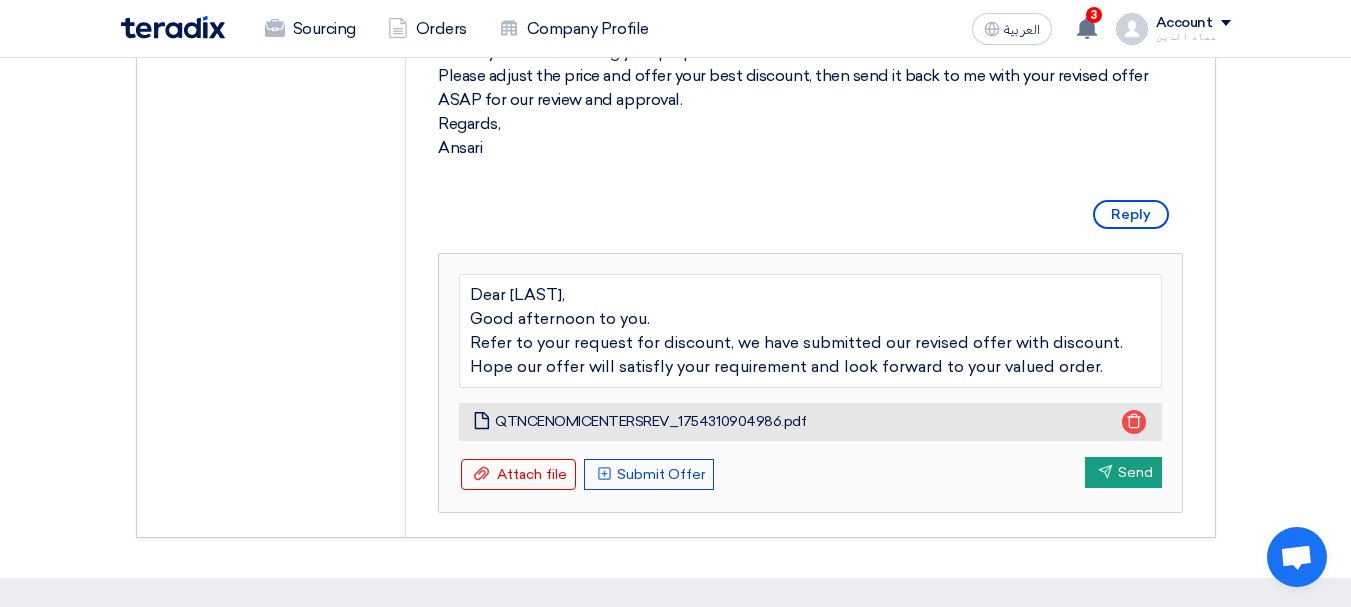 scroll, scrollTop: 48, scrollLeft: 0, axis: vertical 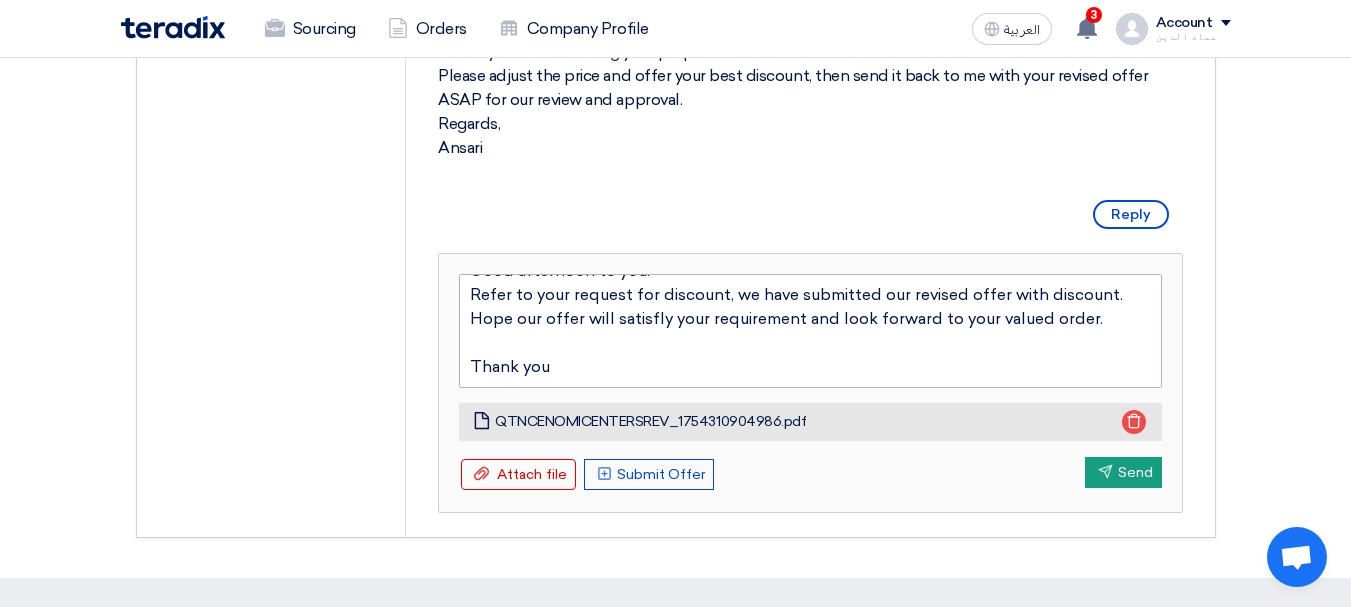 click on "Dear [LAST],
Good afternoon to you.
Refer to your request for discount, we have submitted our revised offer with discount.
Hope our offer will satisfly your requirement and look forward to your valued order.
Thank you" at bounding box center (810, 331) 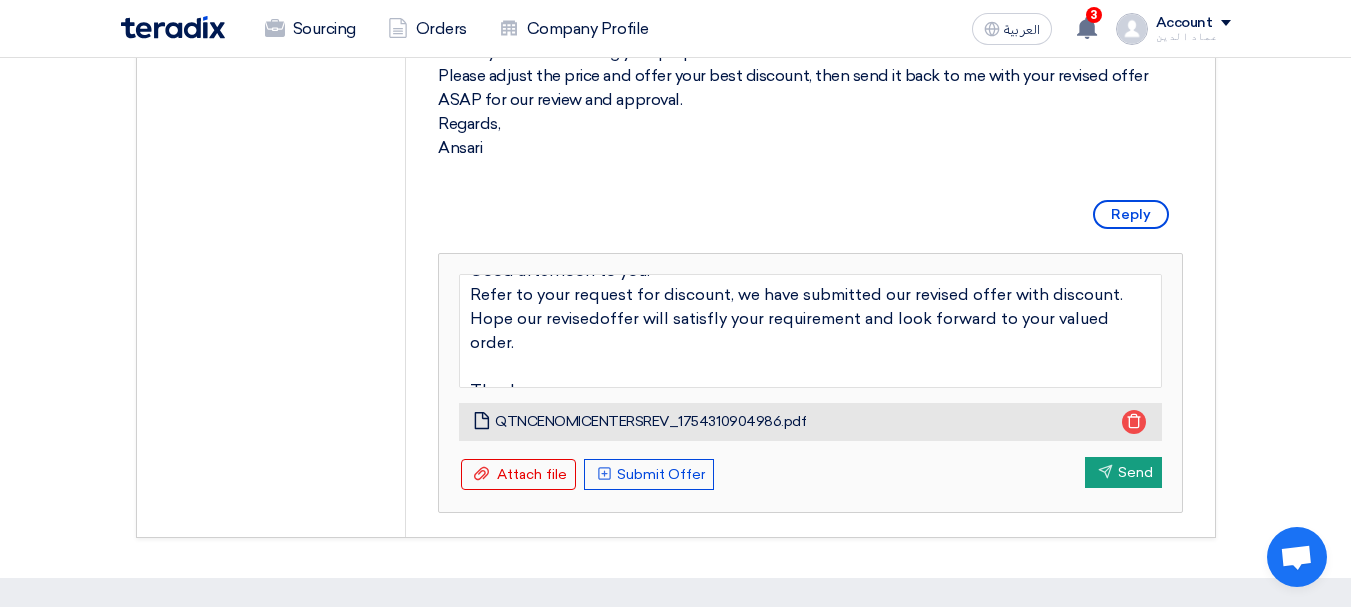 type on "Dear Ansari,
Good afternoon to you.
Refer to your request for discount, we have submitted our revised offer with discount.
Hope our revised offer will satisfly your requirement and look forward to your valued order.
Thank you" 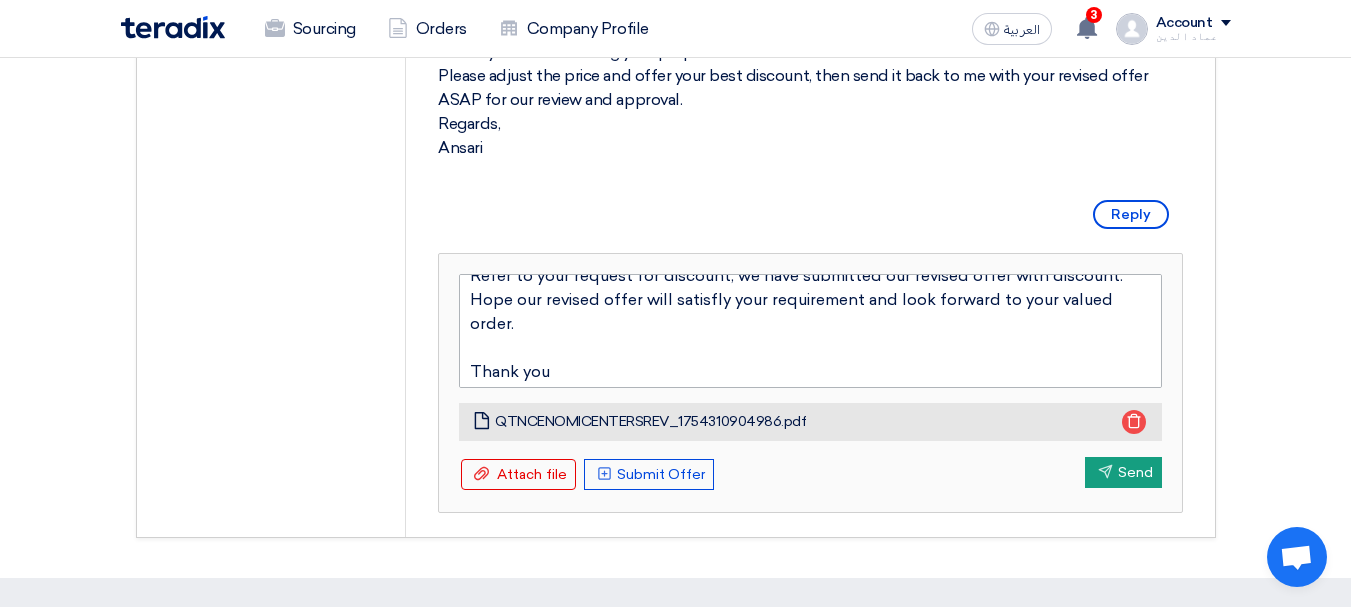 scroll, scrollTop: 72, scrollLeft: 0, axis: vertical 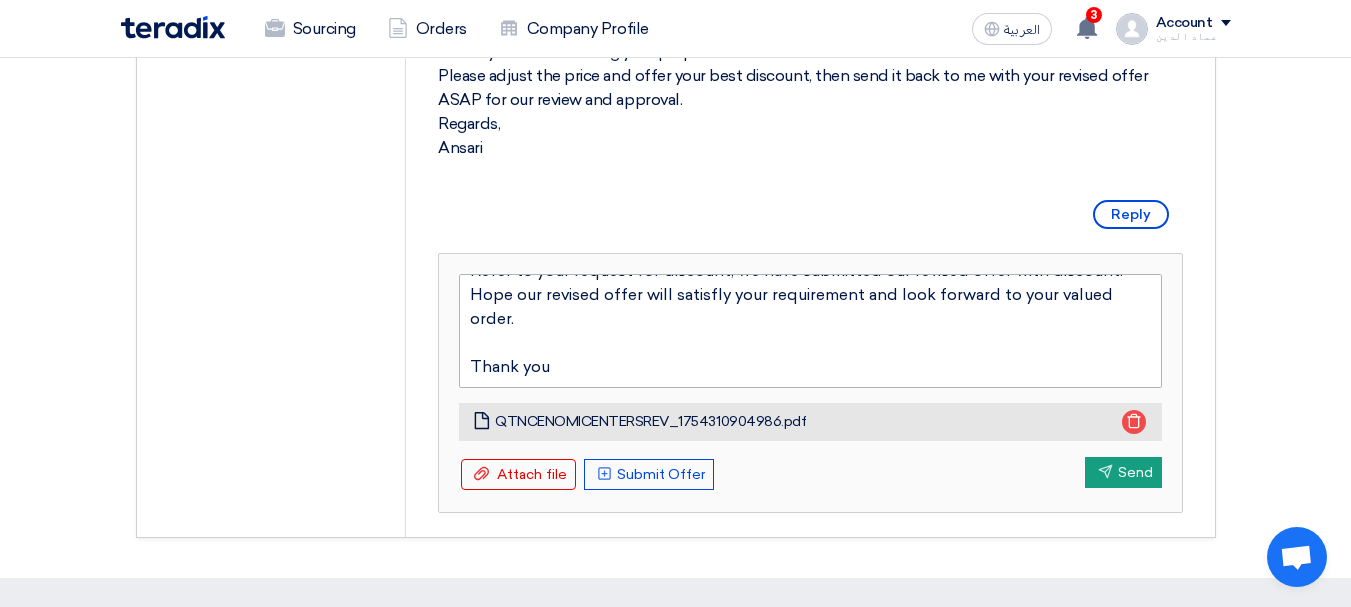 click on "Dear Ansari,
Good afternoon to you.
Refer to your request for discount, we have submitted our revised offer with discount.
Hope our revised offer will satisfly your requirement and look forward to your valued order.
Thank you" at bounding box center (810, 331) 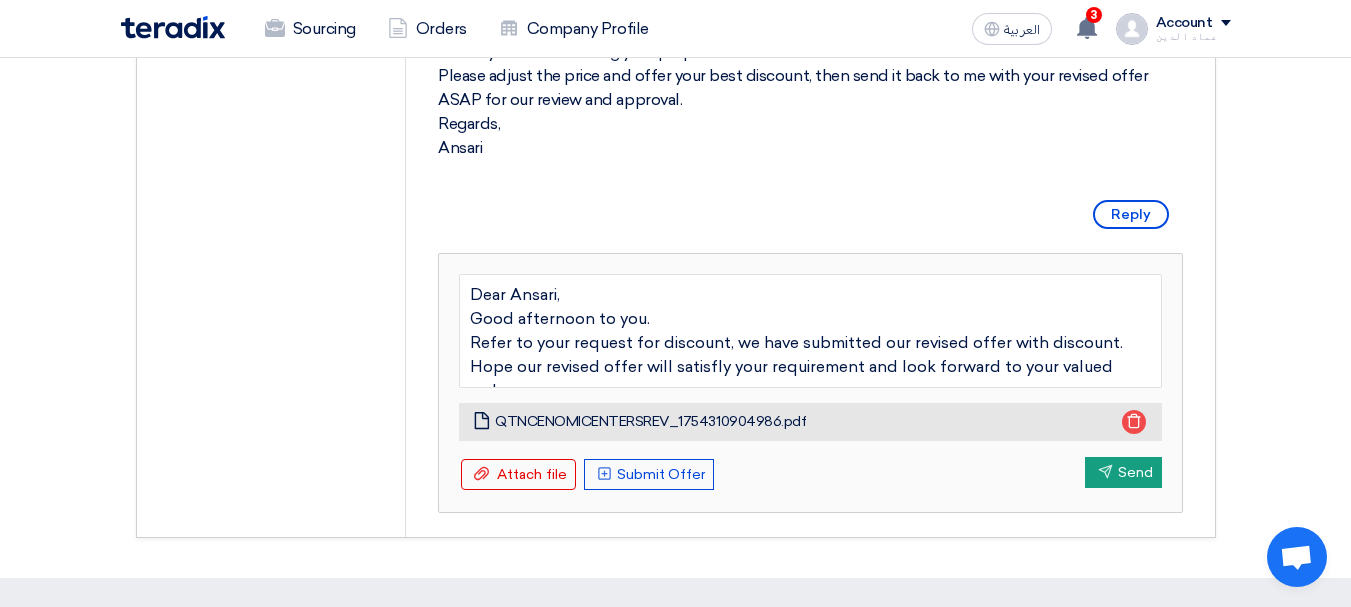 scroll, scrollTop: 72, scrollLeft: 0, axis: vertical 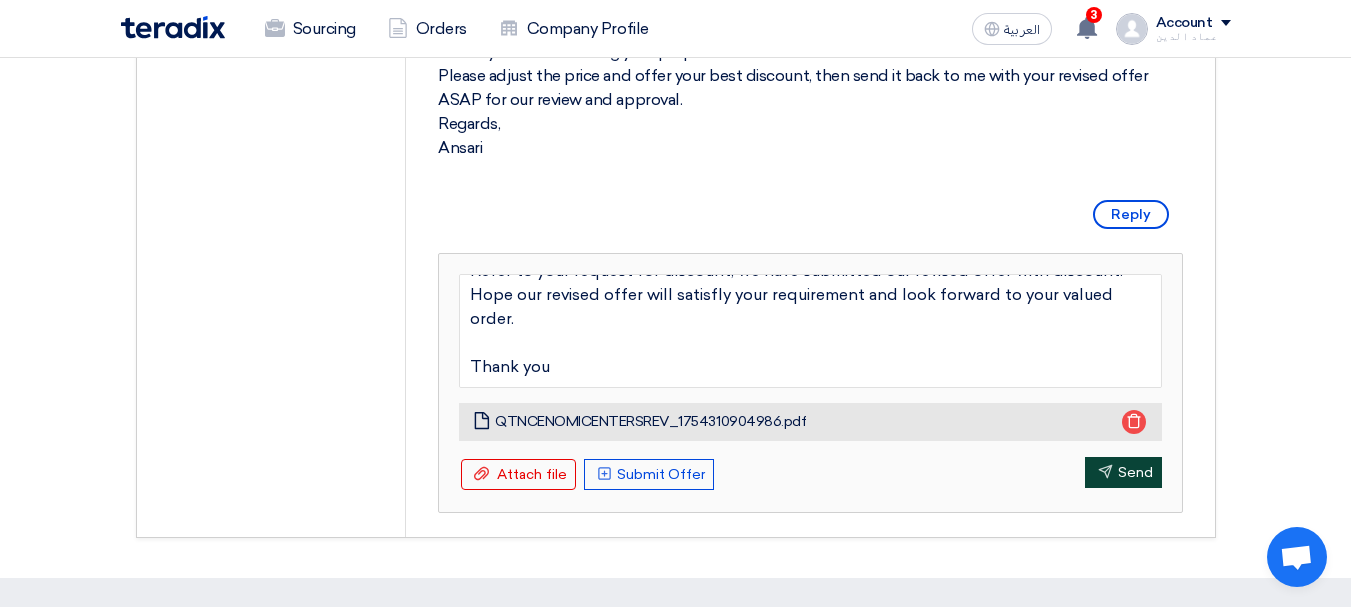 click on "Send" 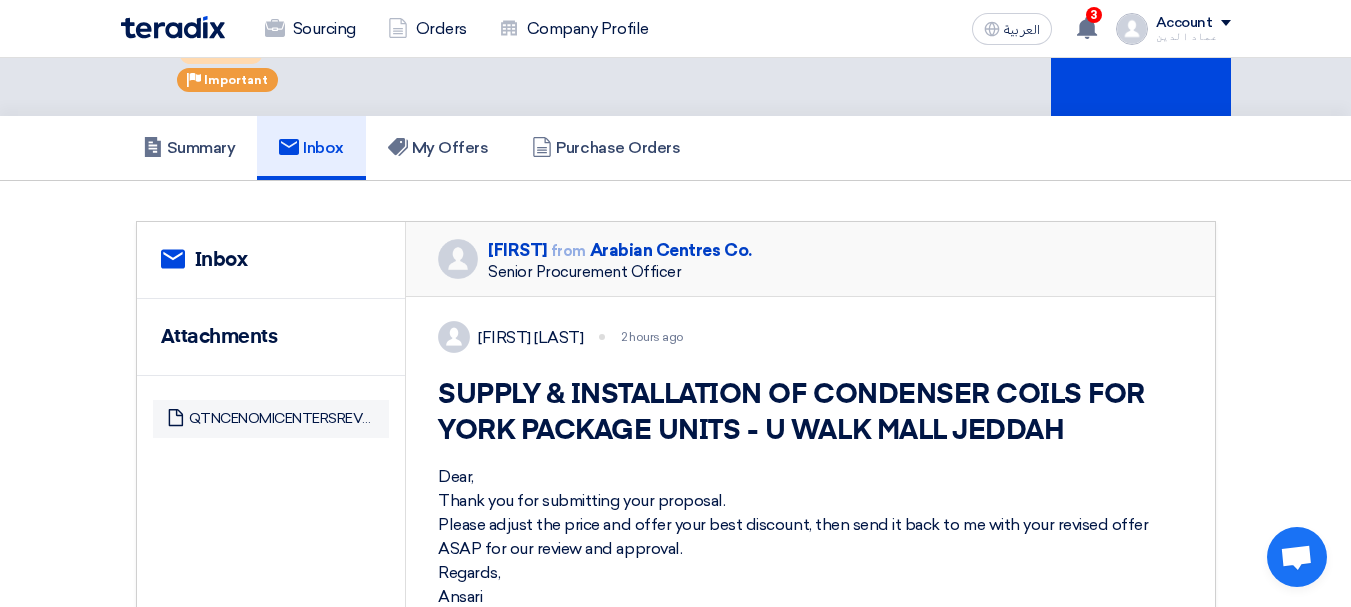 scroll, scrollTop: 0, scrollLeft: 0, axis: both 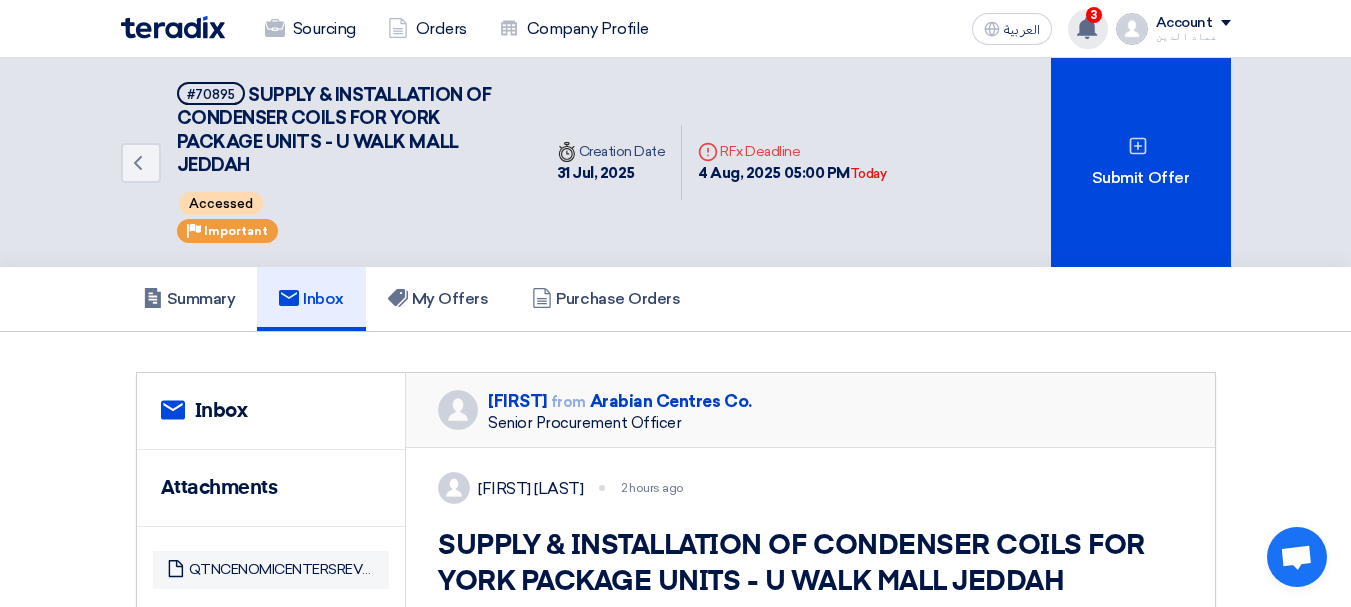 click 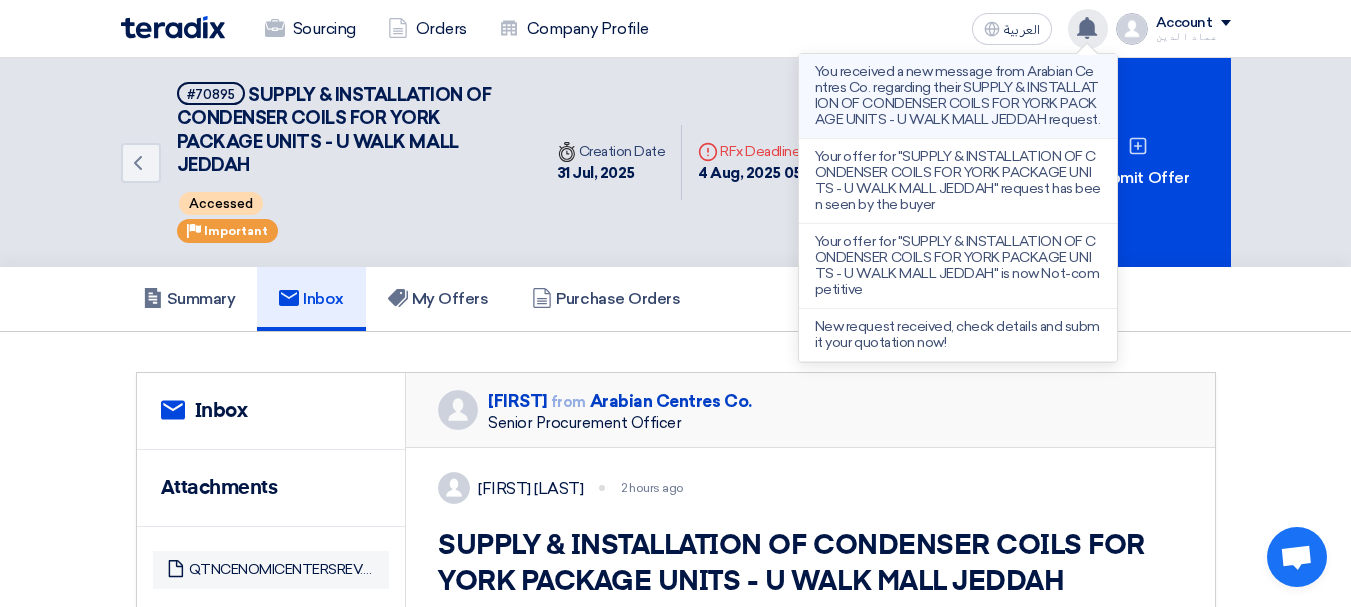 click on "You received a new message from Arabian Centres Co. regarding their SUPPLY & INSTALLATION OF CONDENSER COILS FOR YORK PACKAGE UNITS - U WALK MALL JEDDAH request." 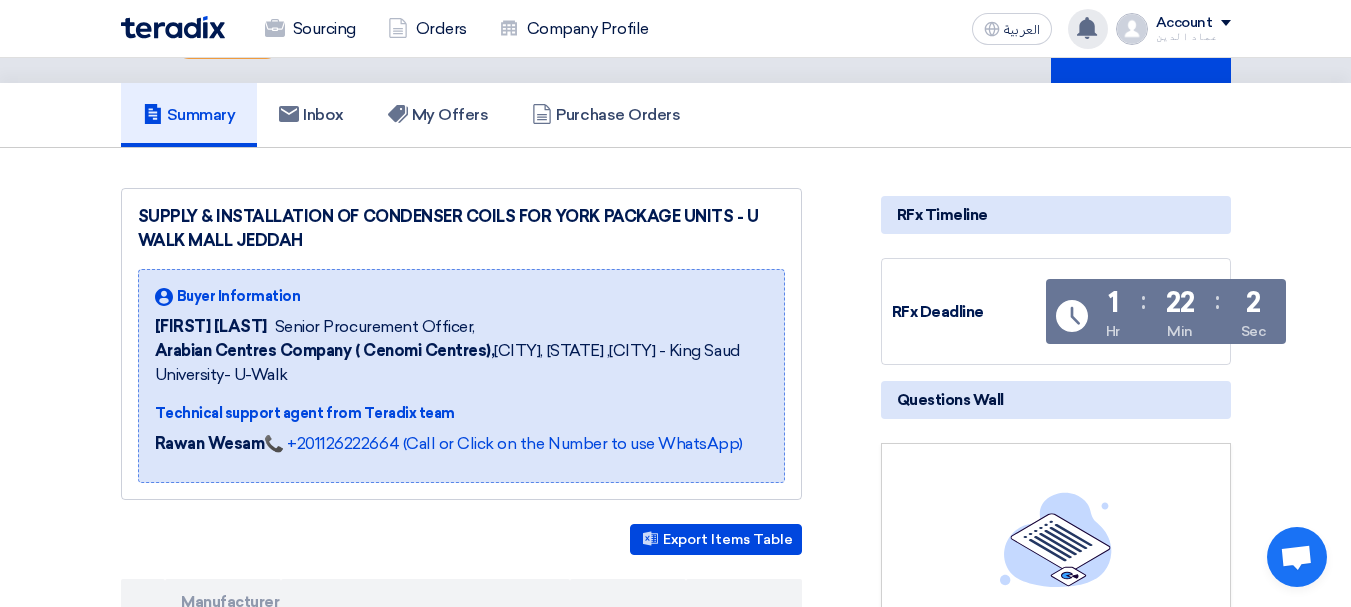 scroll, scrollTop: 200, scrollLeft: 0, axis: vertical 